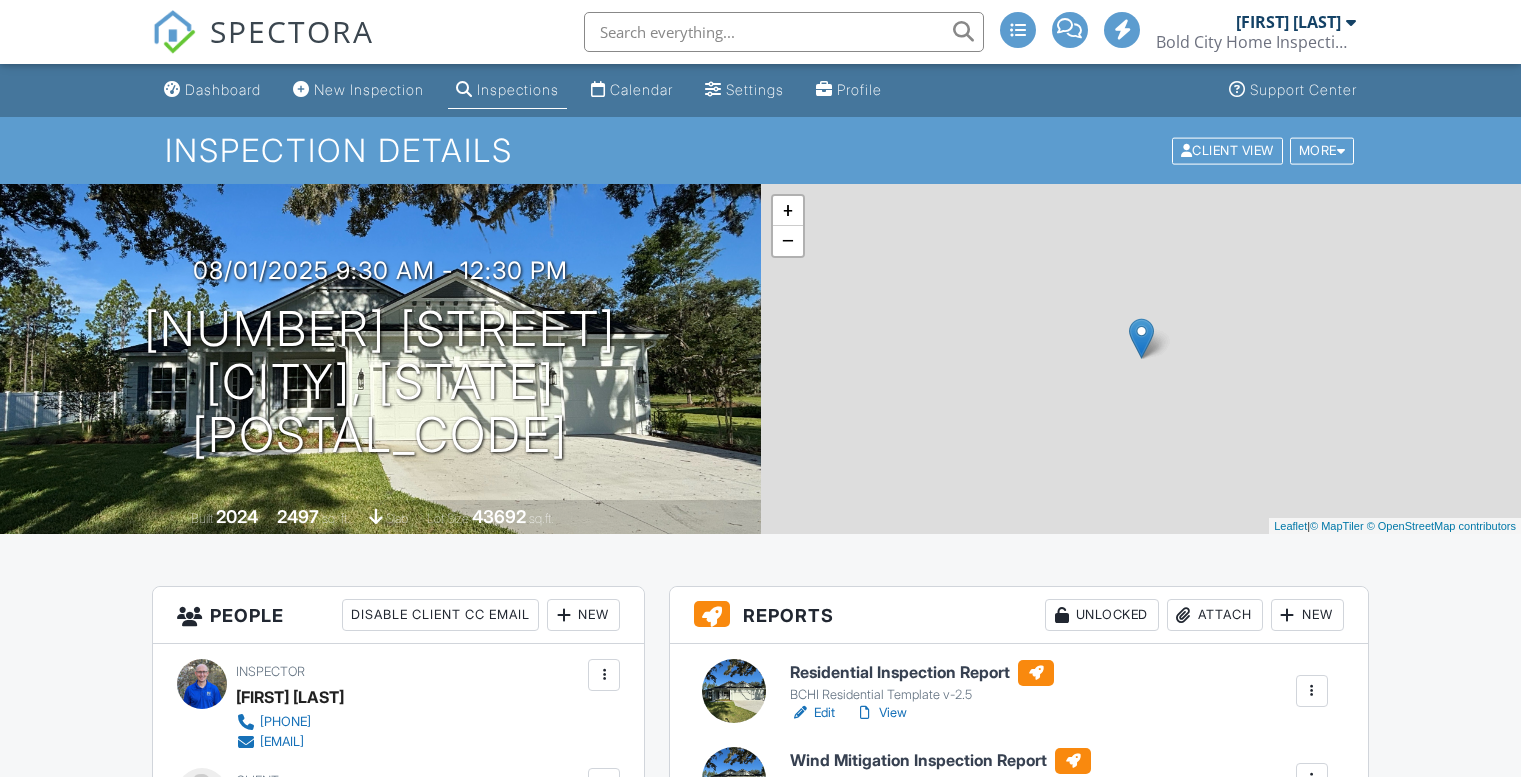 scroll, scrollTop: 300, scrollLeft: 0, axis: vertical 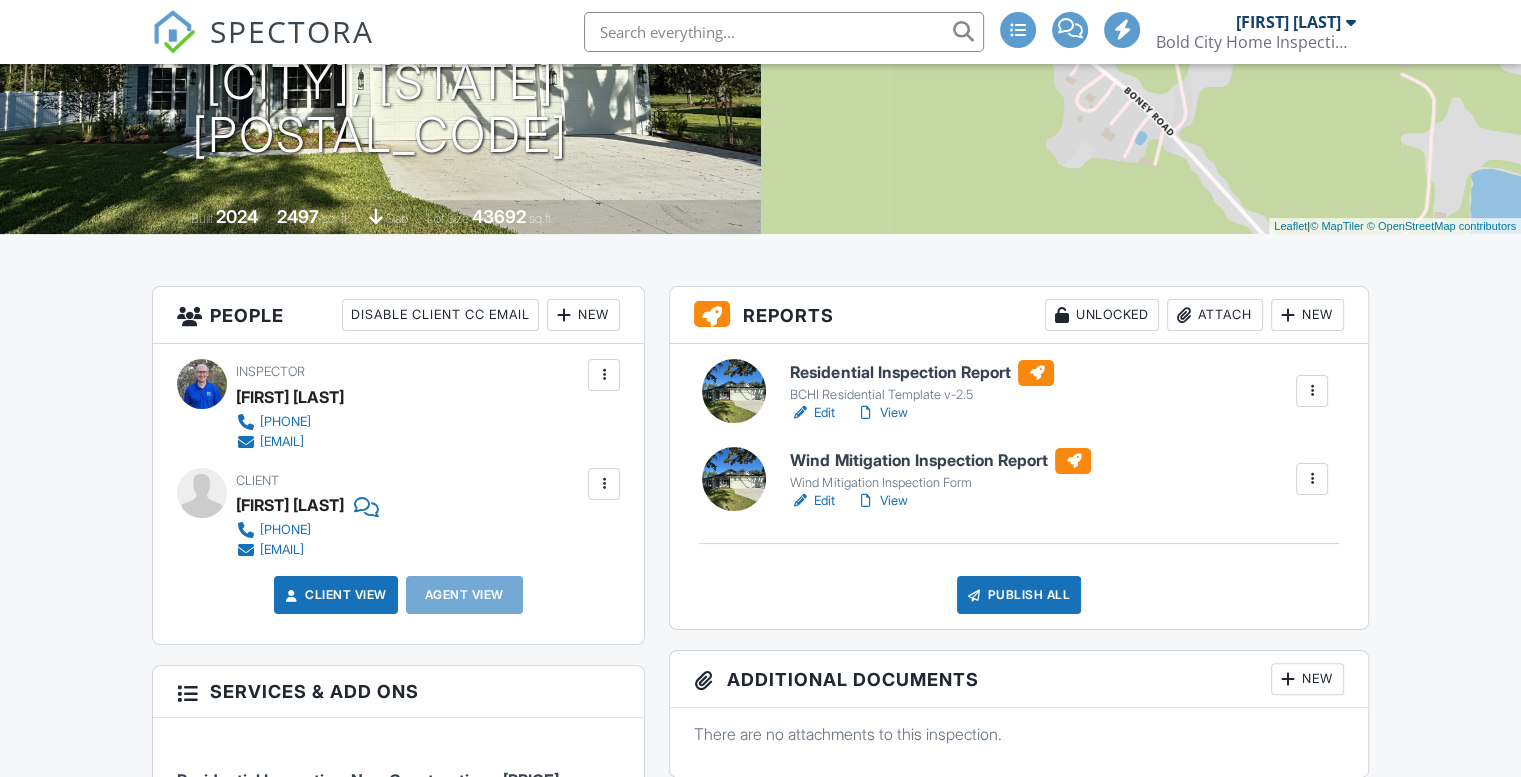 click on "View" at bounding box center [881, 413] 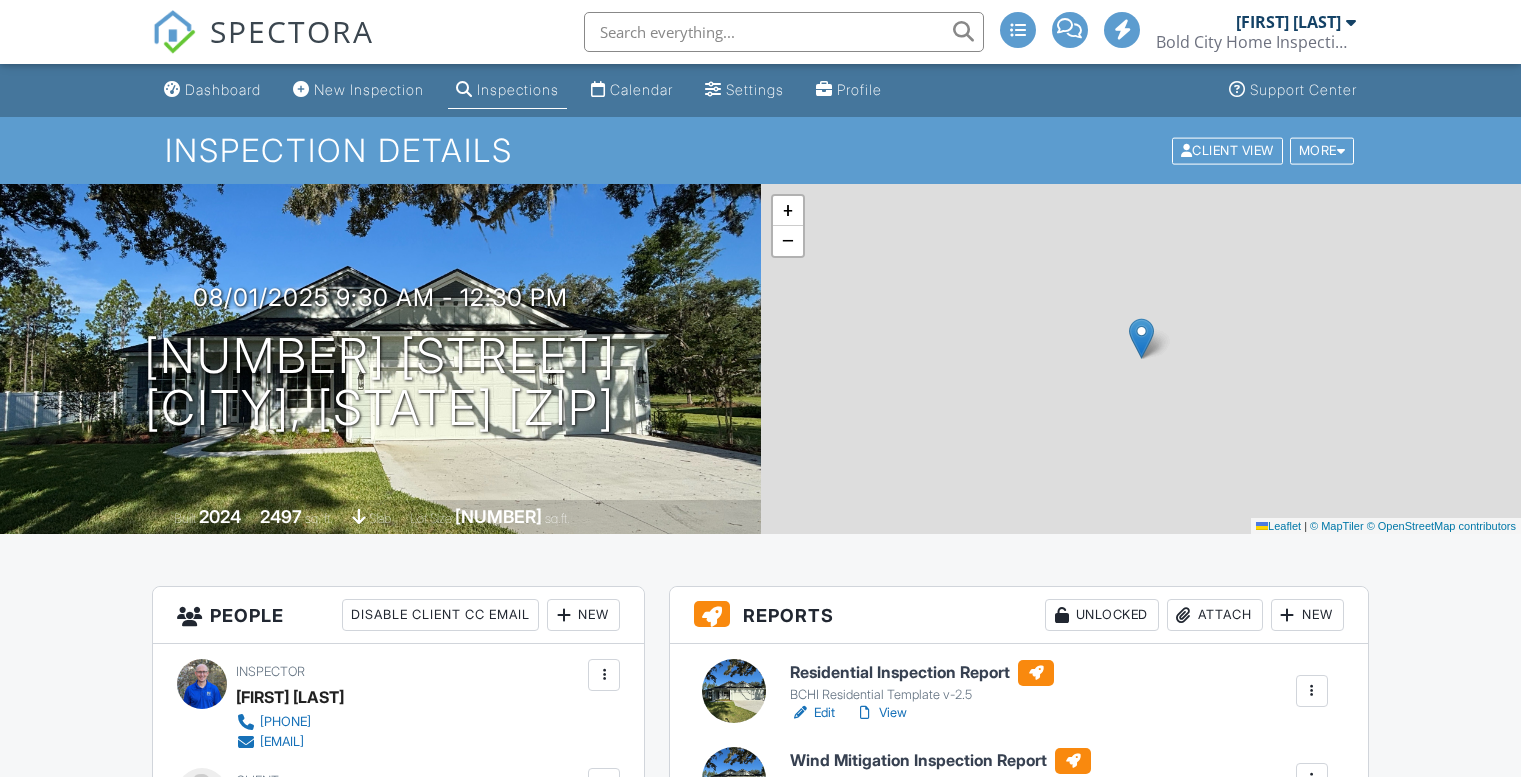 scroll, scrollTop: 300, scrollLeft: 0, axis: vertical 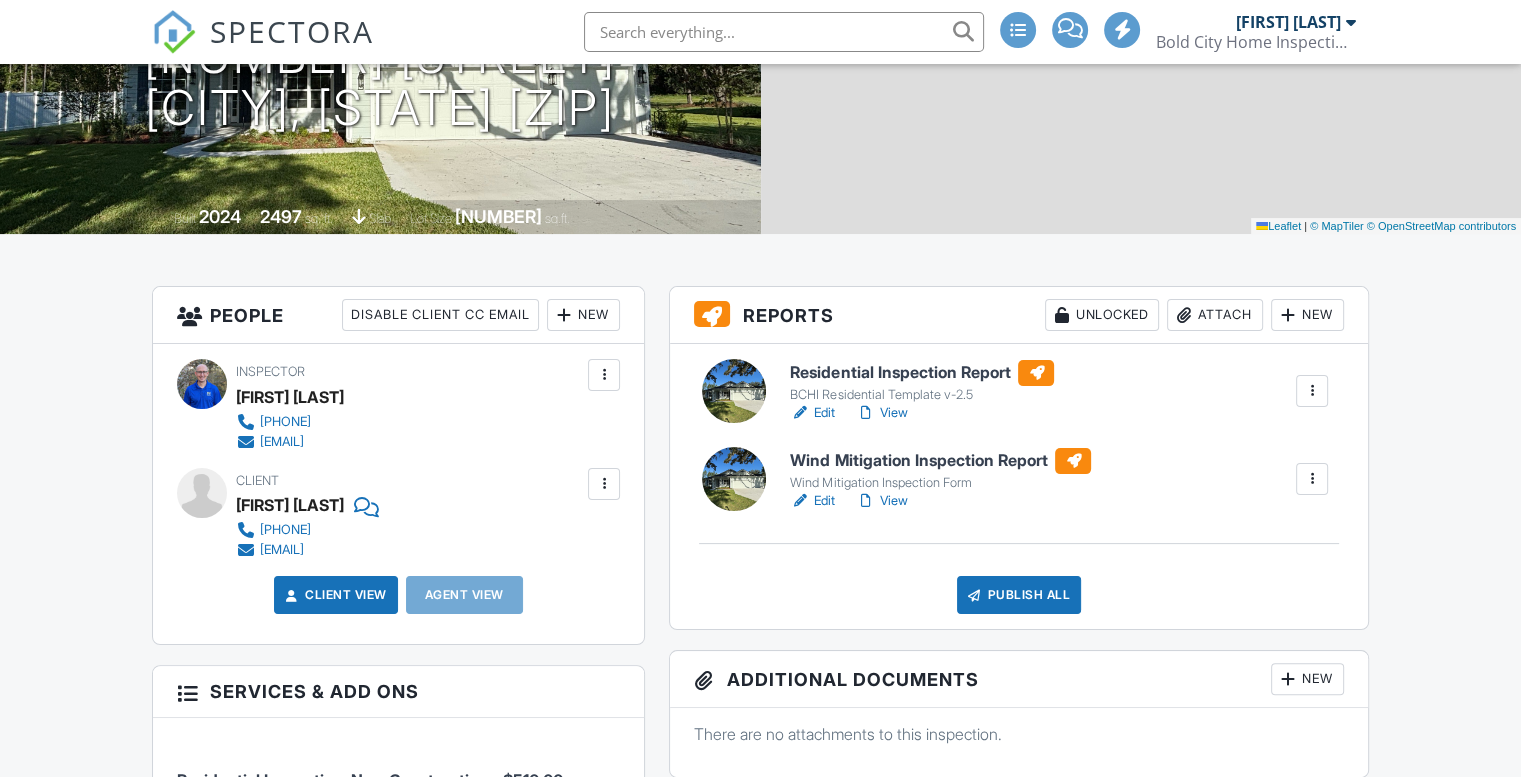 click on "Publish All" at bounding box center [1019, 595] 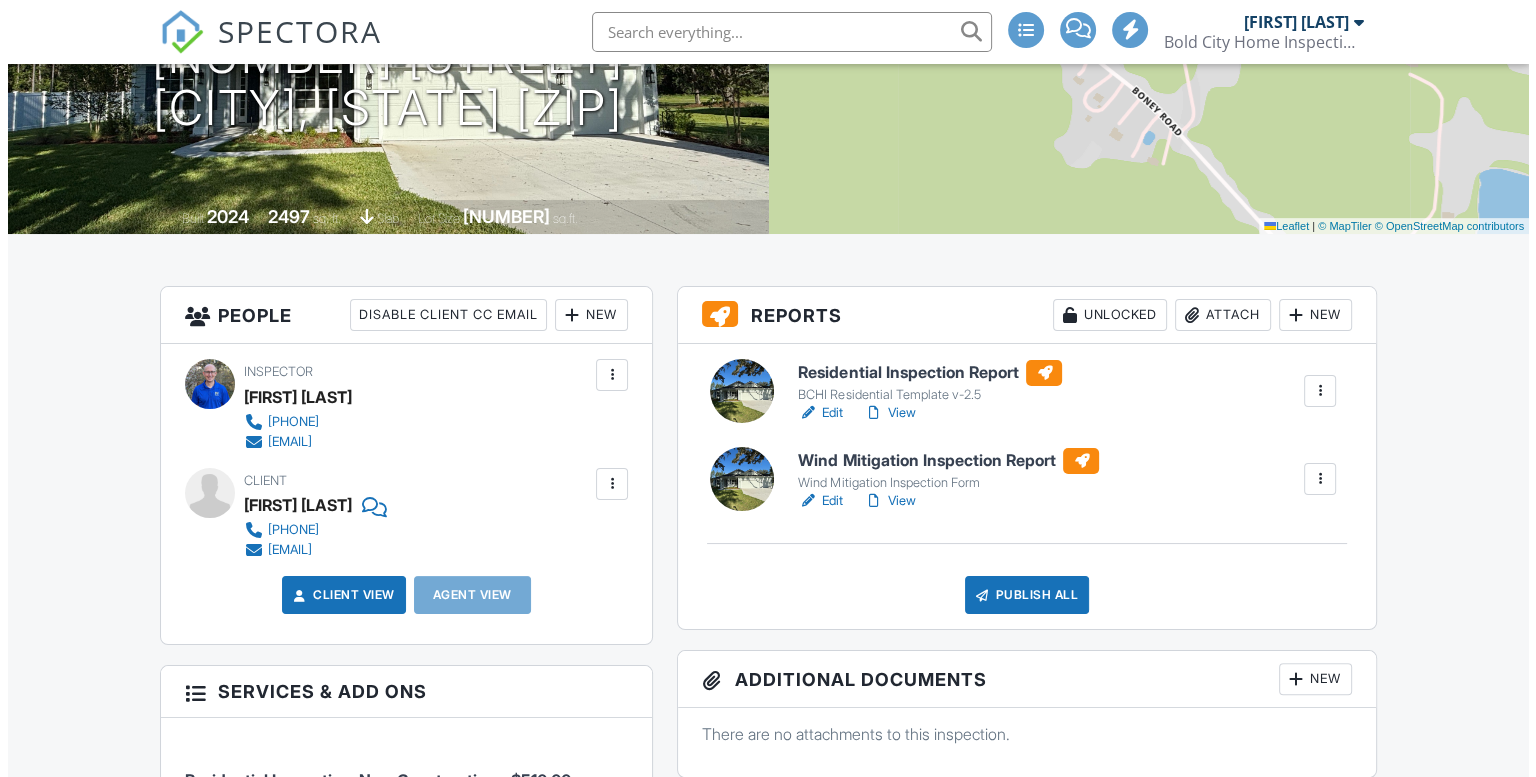 scroll, scrollTop: 600, scrollLeft: 0, axis: vertical 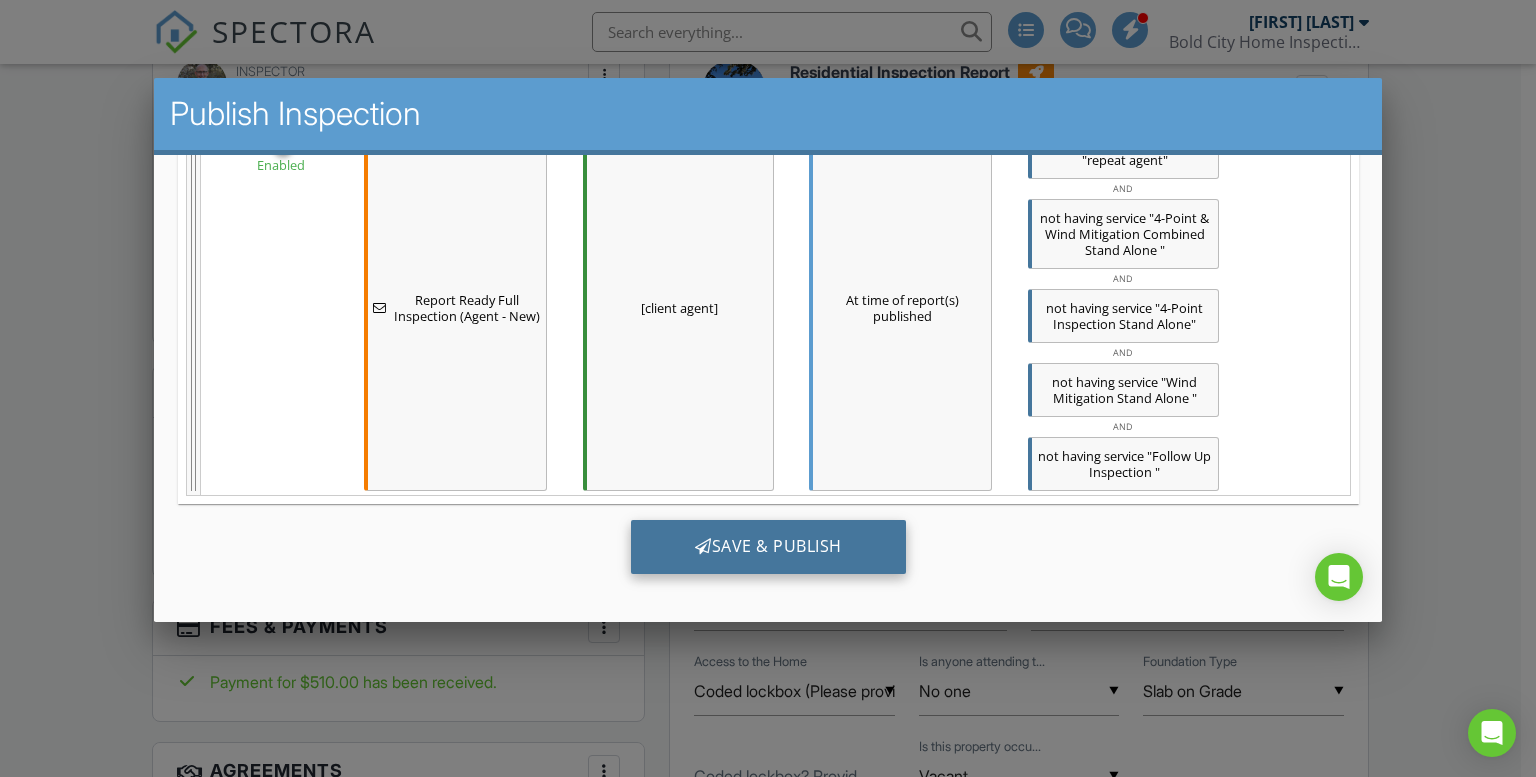 click on "Save & Publish" at bounding box center [767, 546] 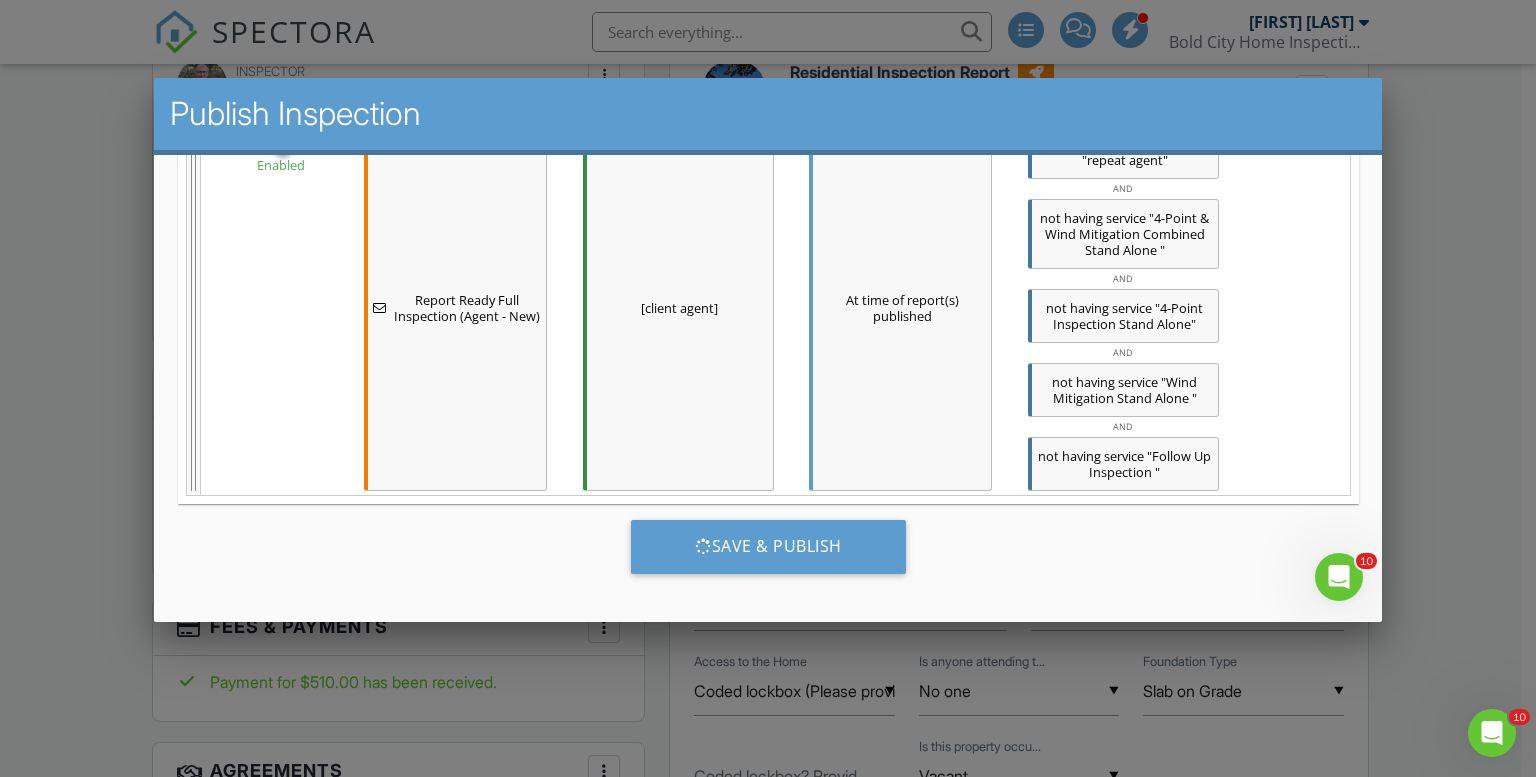 scroll, scrollTop: 0, scrollLeft: 0, axis: both 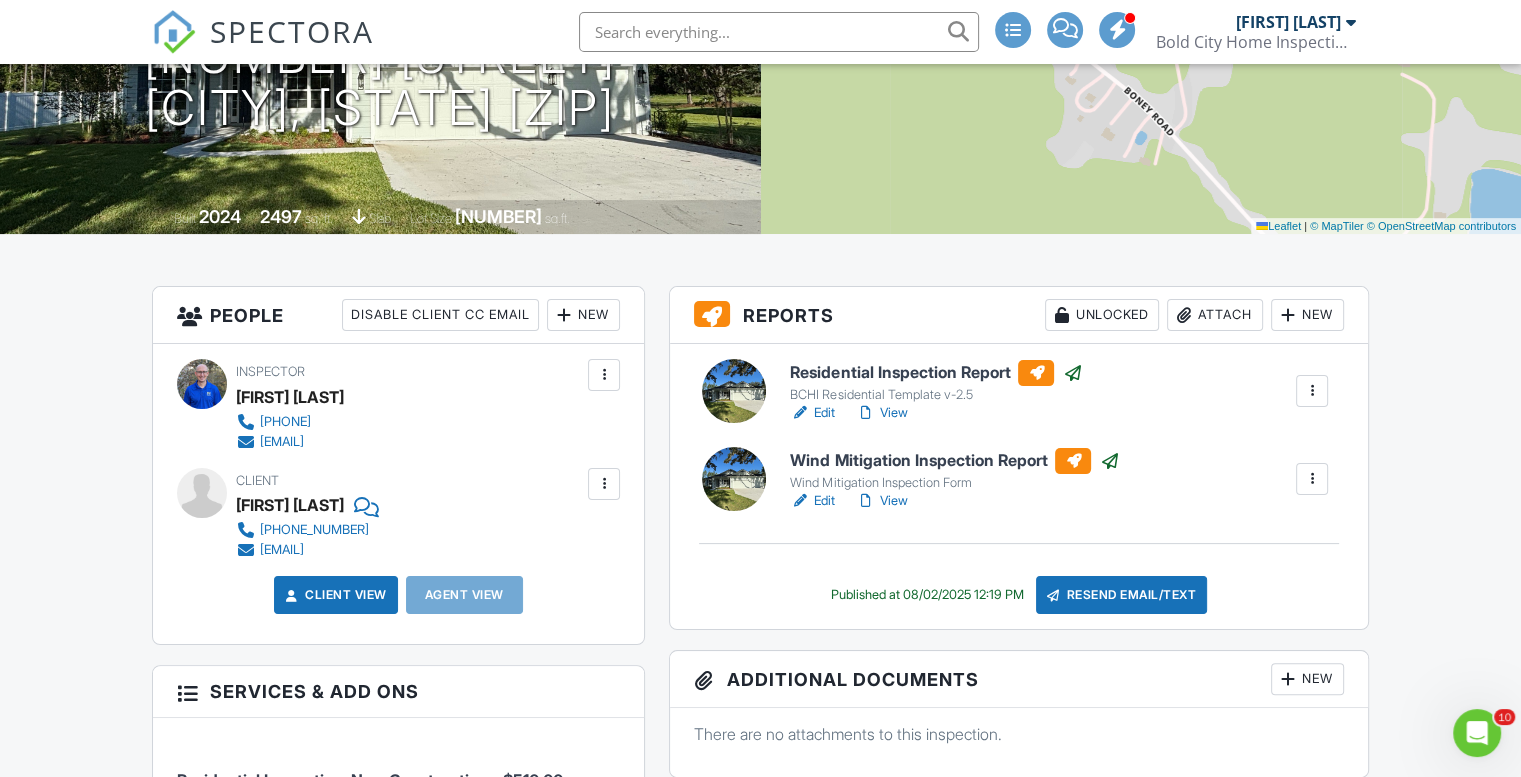 click on "View" at bounding box center (881, 413) 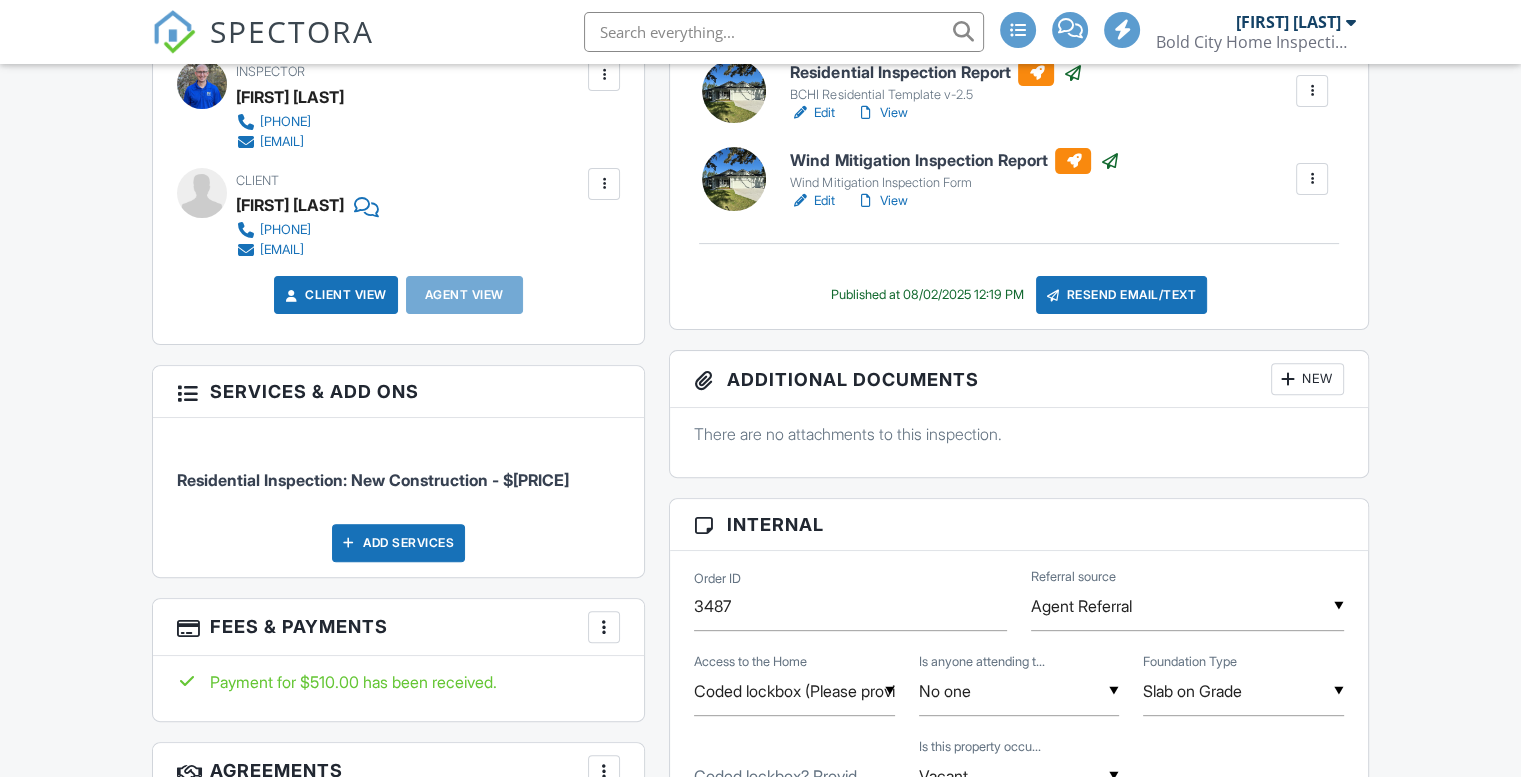 scroll, scrollTop: 1200, scrollLeft: 0, axis: vertical 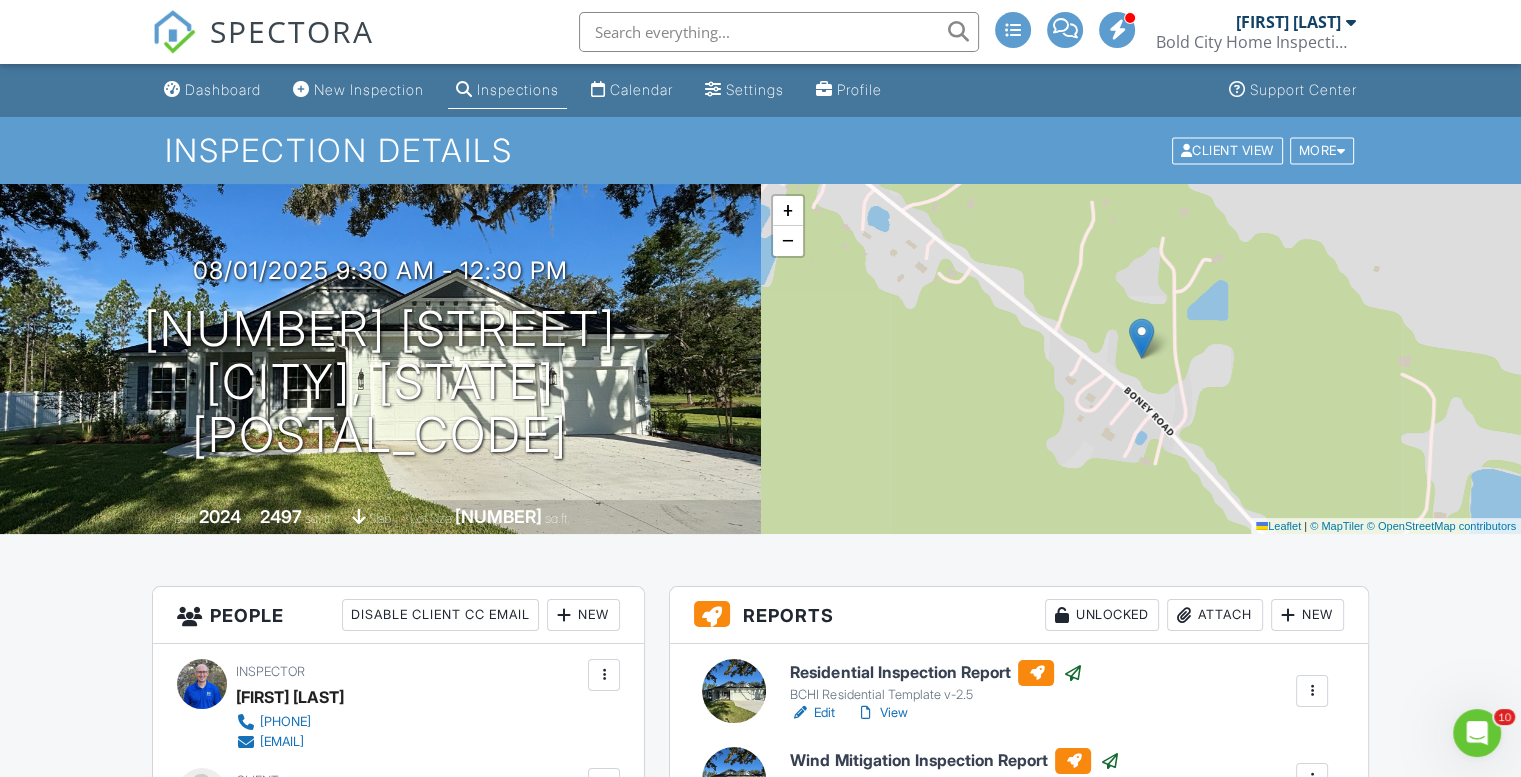 click on "SPECTORA" at bounding box center (263, 32) 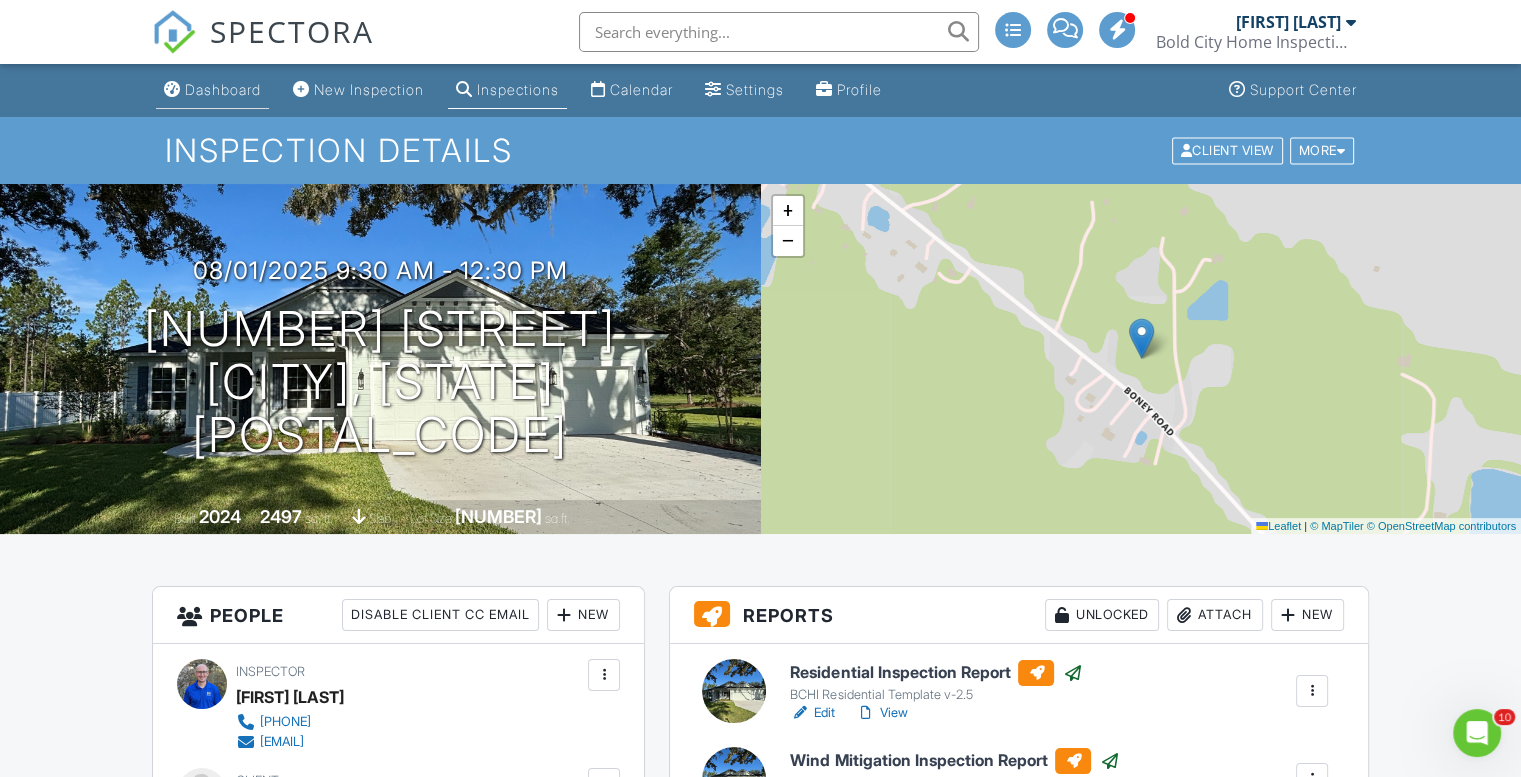 click on "Dashboard" at bounding box center (223, 89) 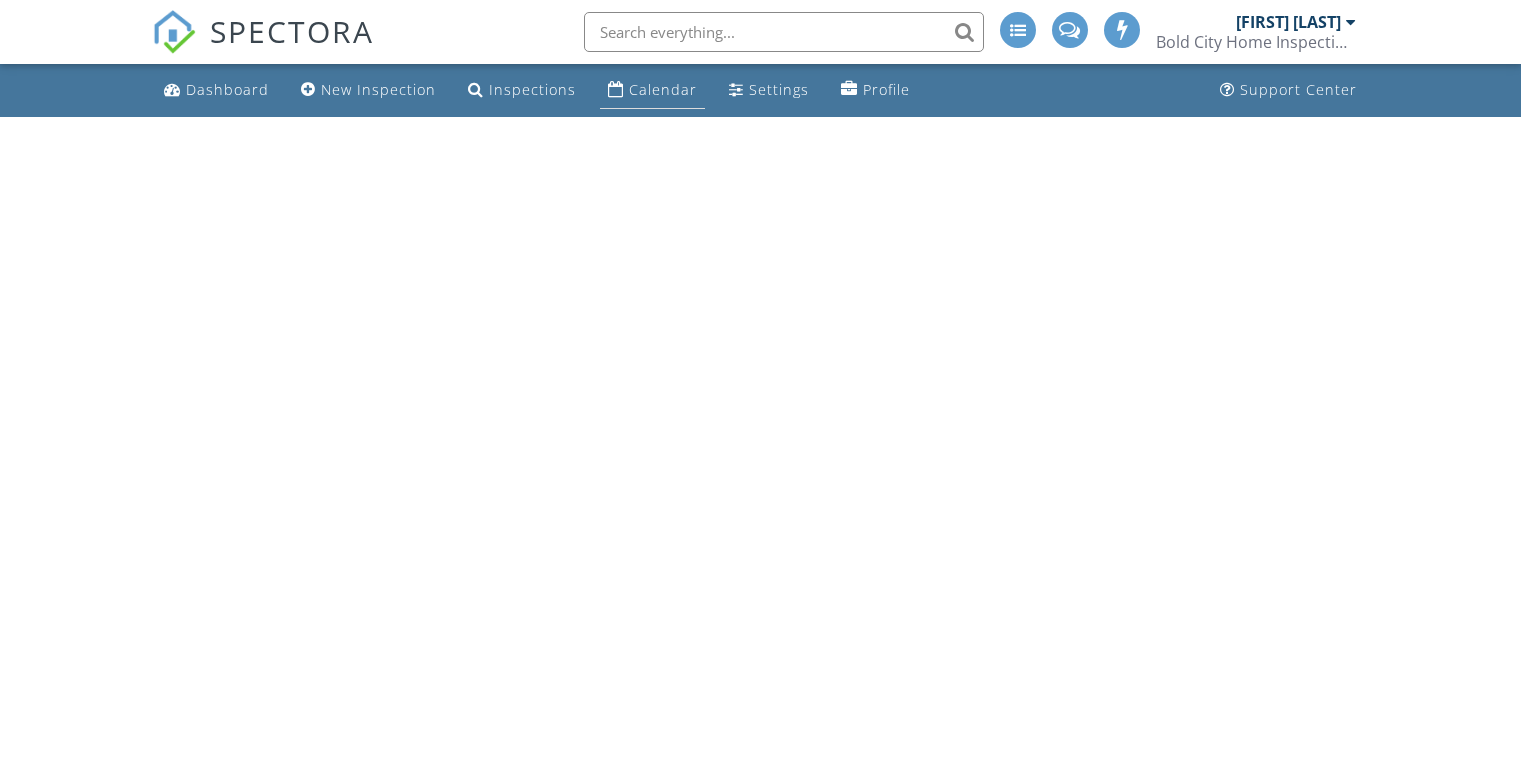 scroll, scrollTop: 0, scrollLeft: 0, axis: both 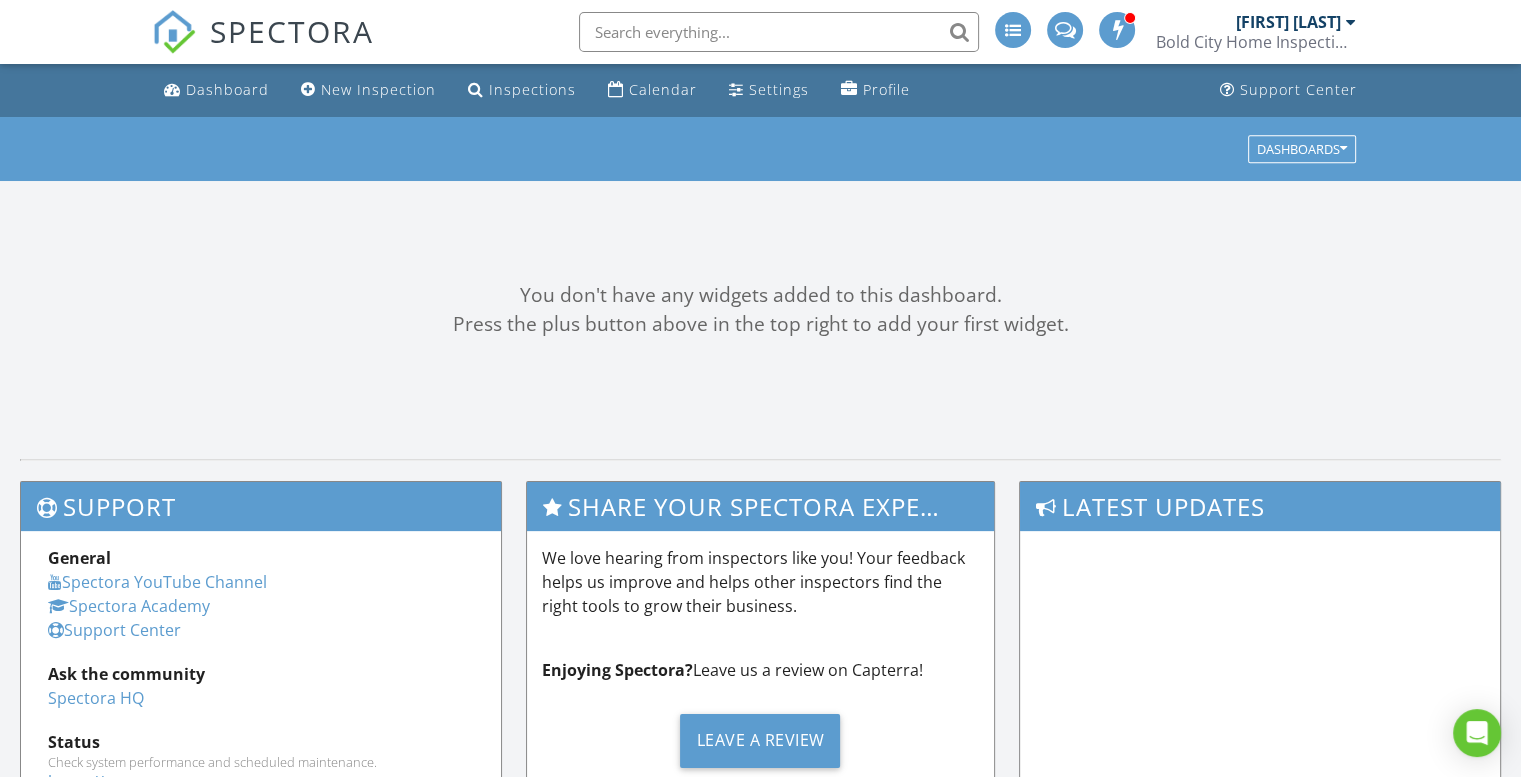click at bounding box center [779, 32] 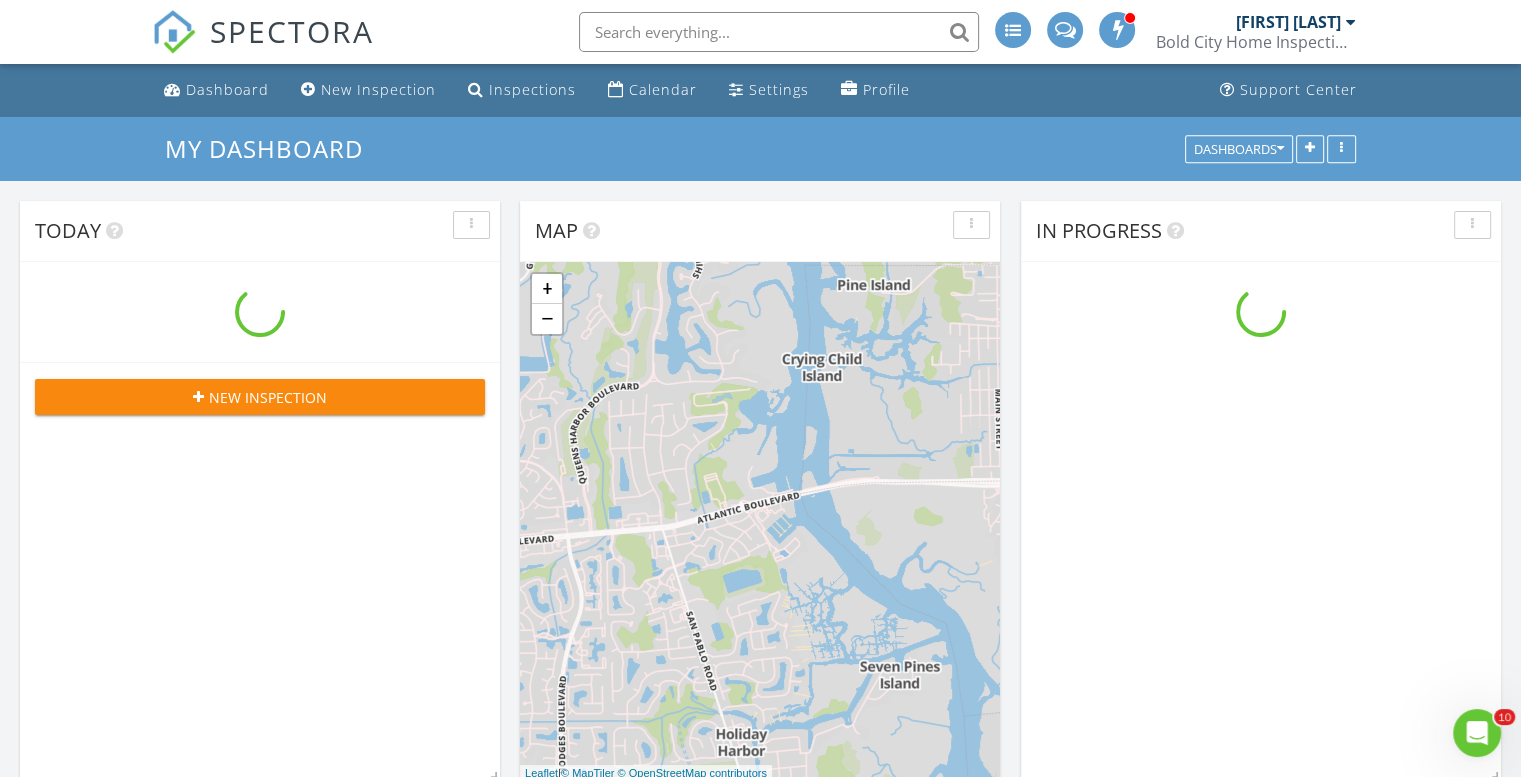 scroll, scrollTop: 0, scrollLeft: 0, axis: both 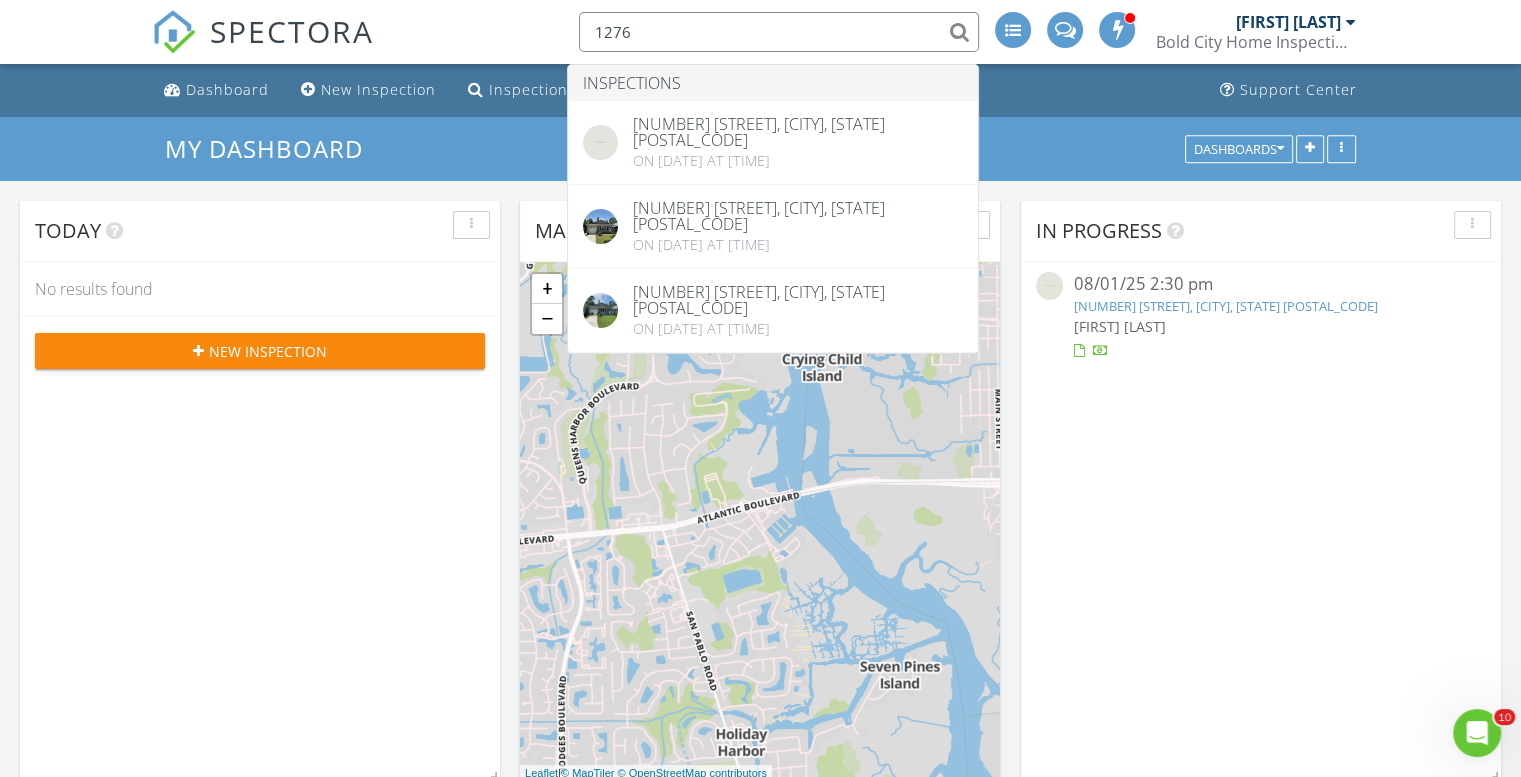 type on "1276" 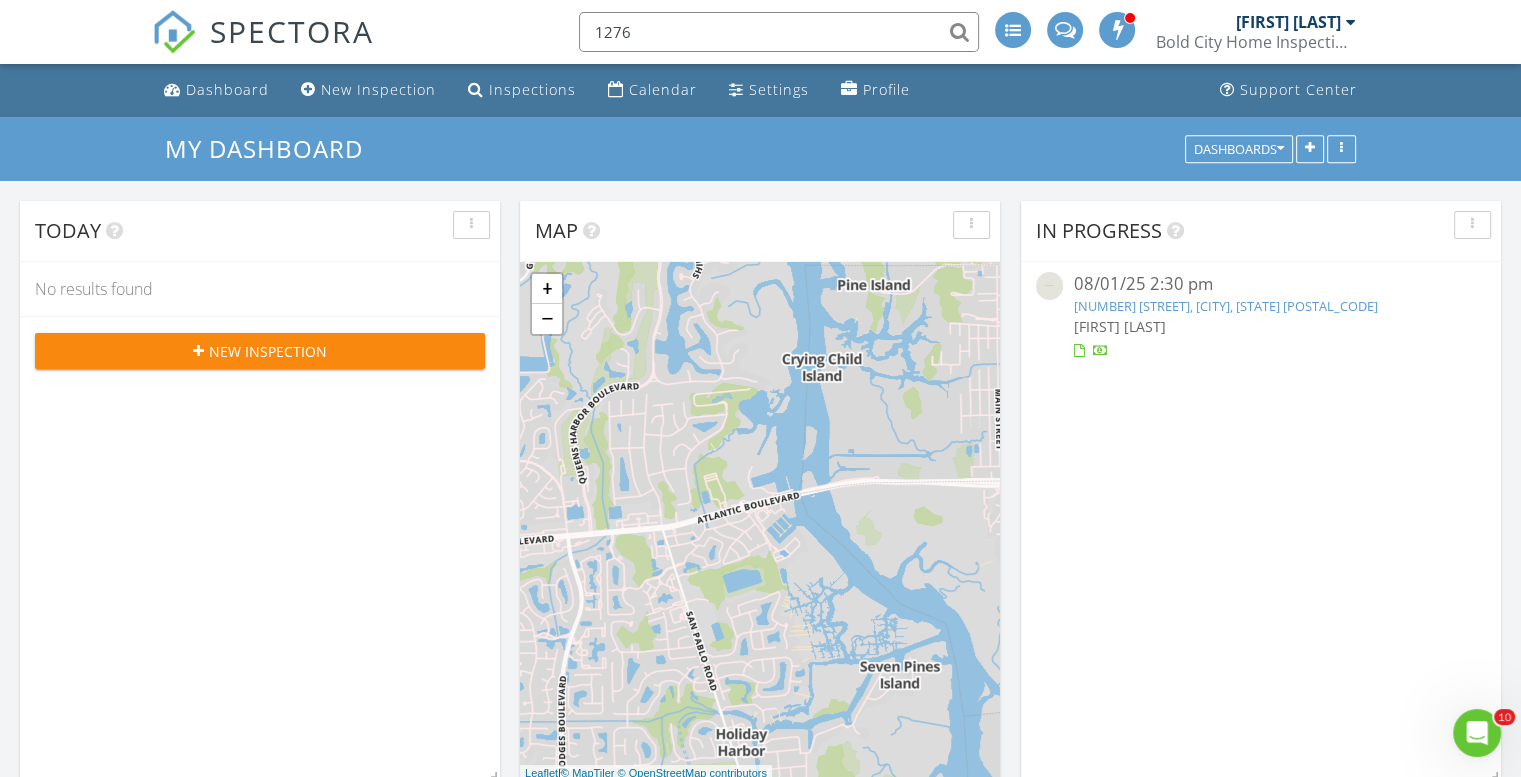 click on "1276 N 12th St, Jacksonville Beach, FL 32250" at bounding box center [1225, 306] 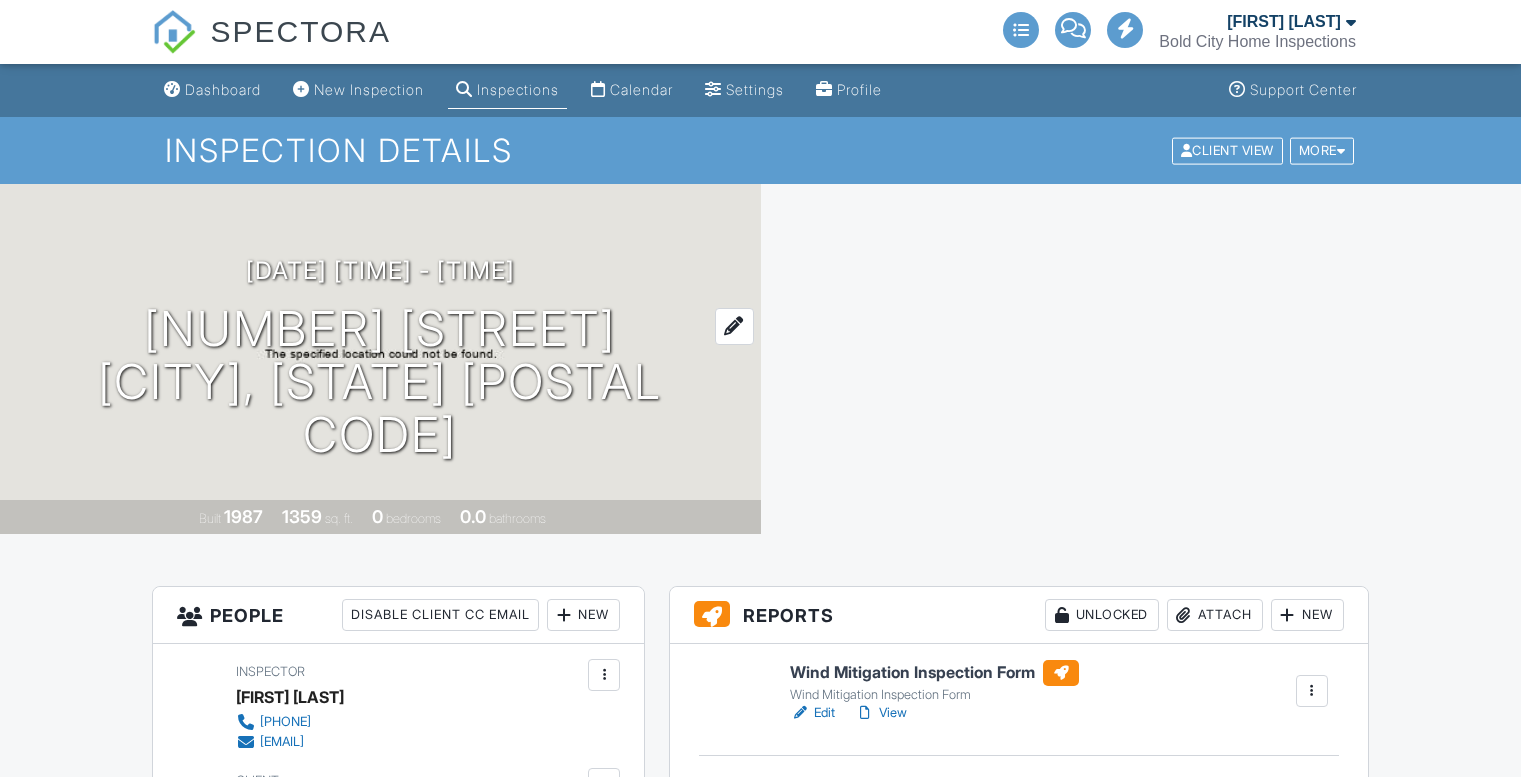 scroll, scrollTop: 0, scrollLeft: 0, axis: both 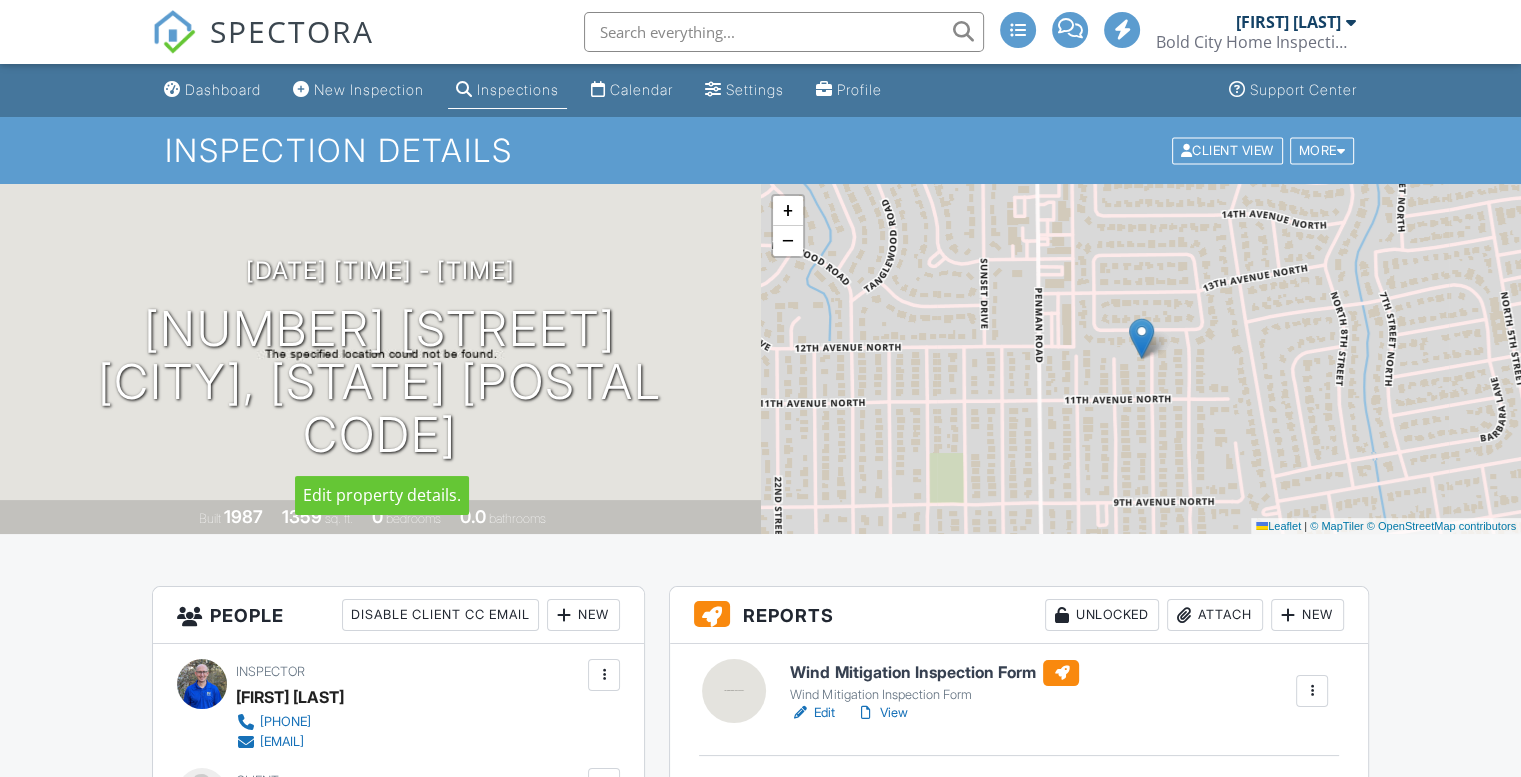 click on "Edit" at bounding box center (812, 713) 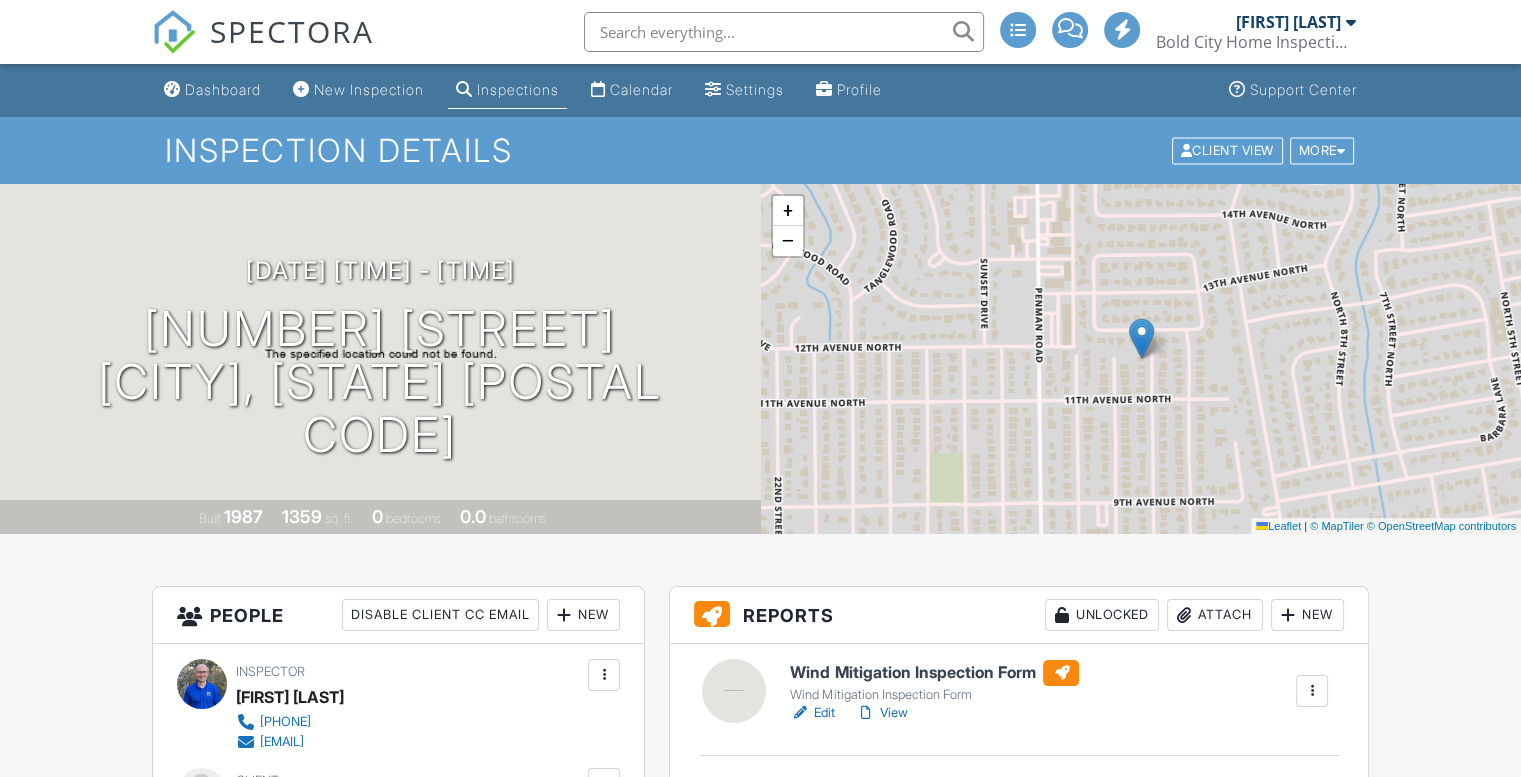 scroll, scrollTop: 300, scrollLeft: 0, axis: vertical 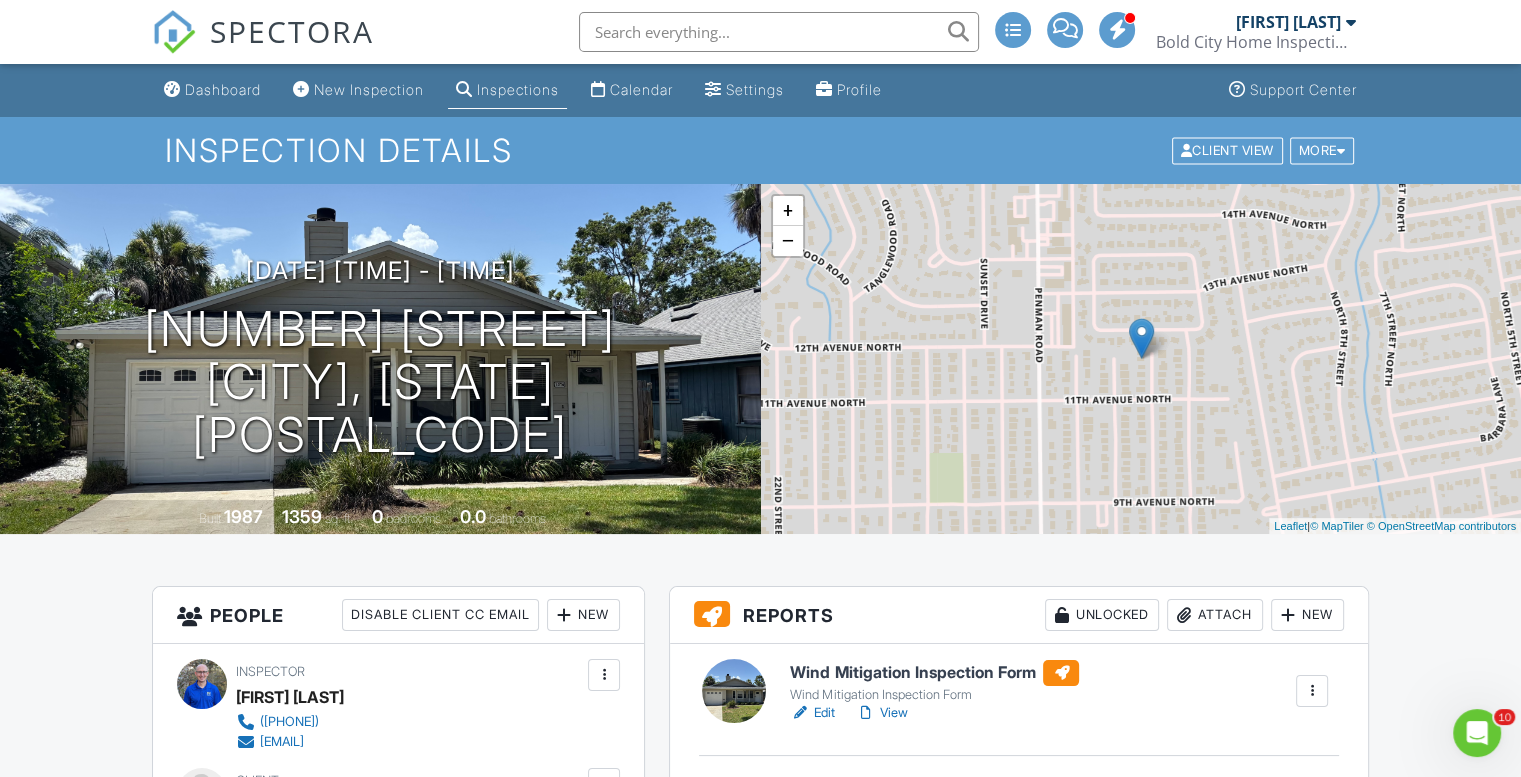click on "View" at bounding box center (881, 713) 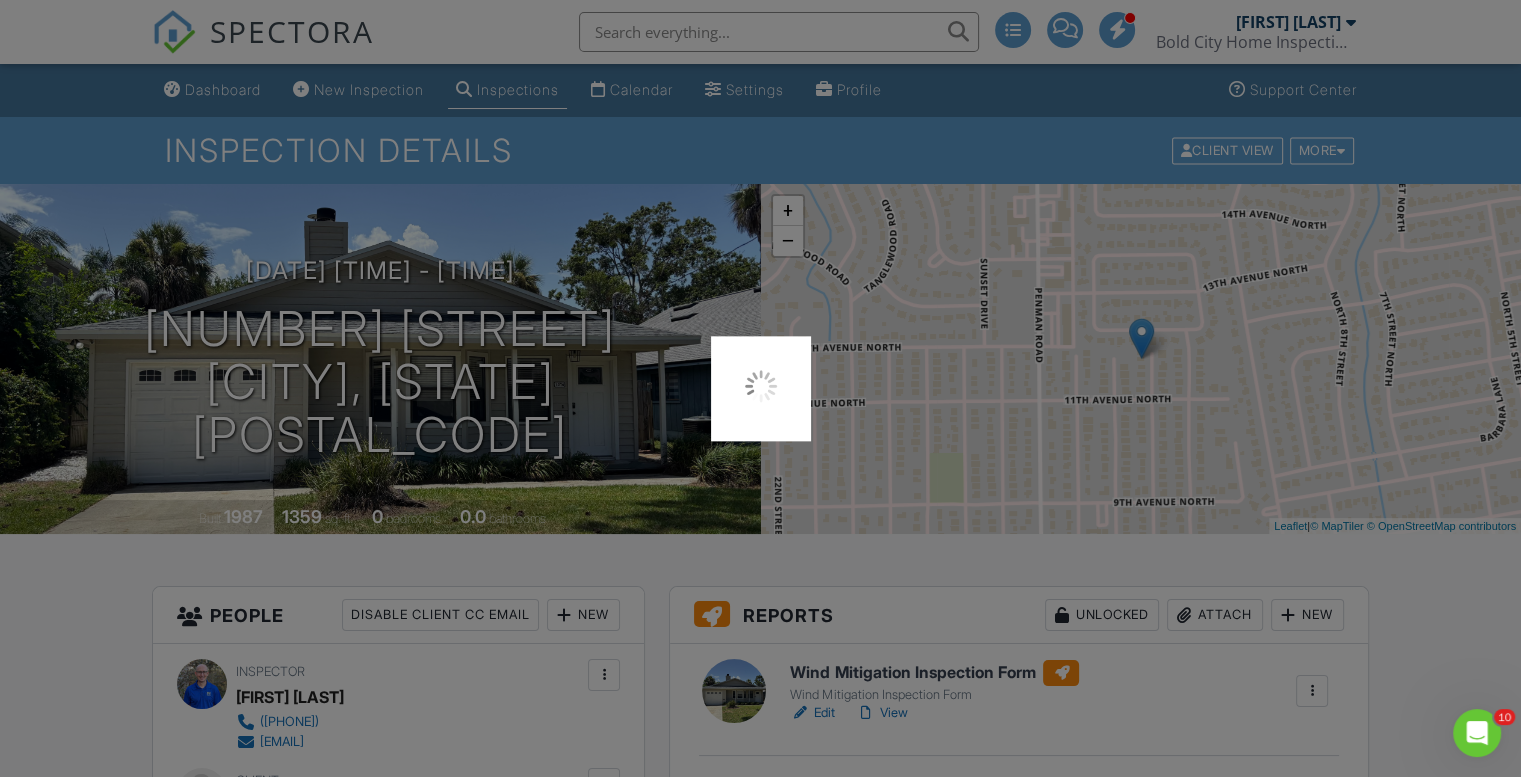 scroll, scrollTop: 300, scrollLeft: 0, axis: vertical 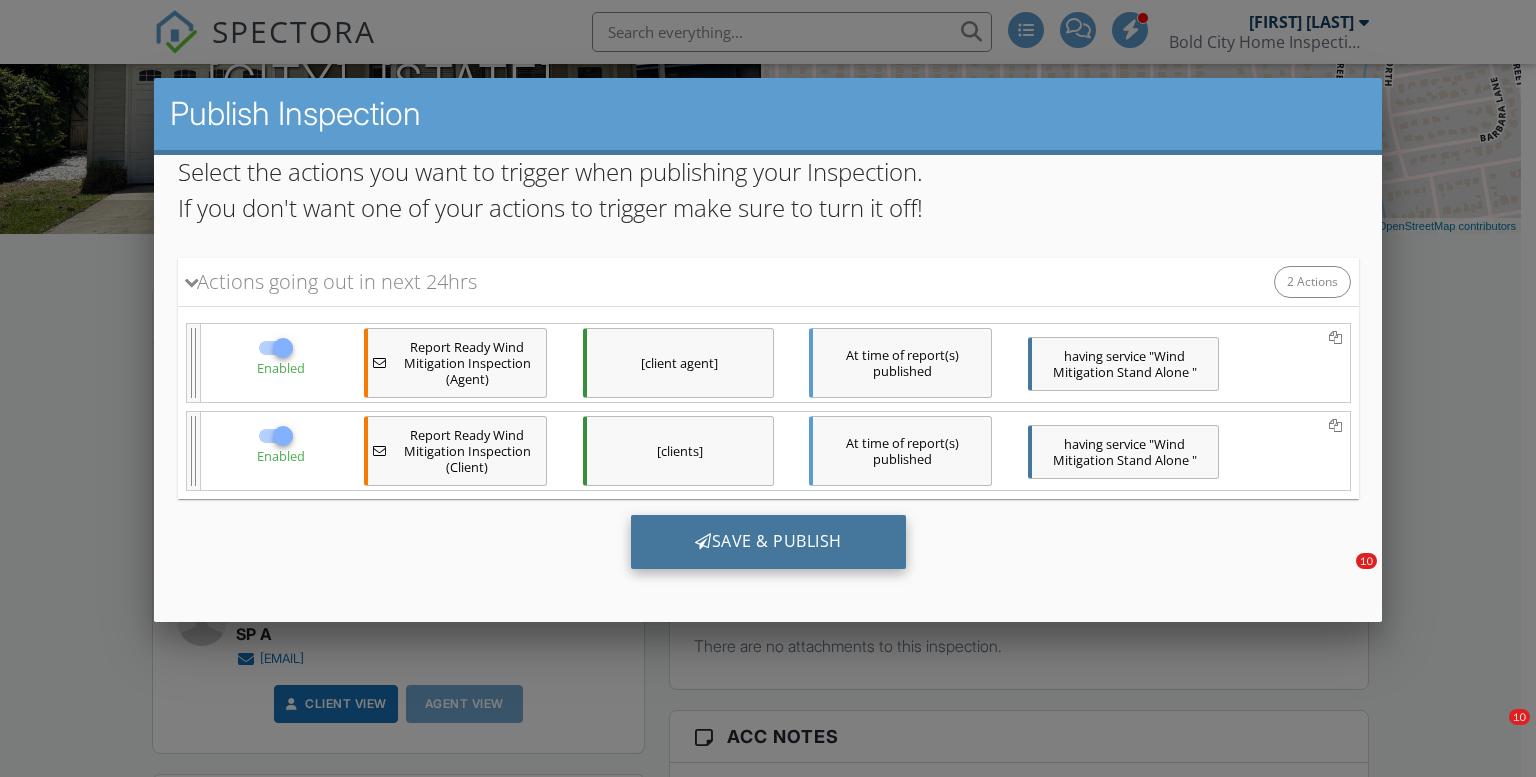 click on "Save & Publish" at bounding box center [767, 541] 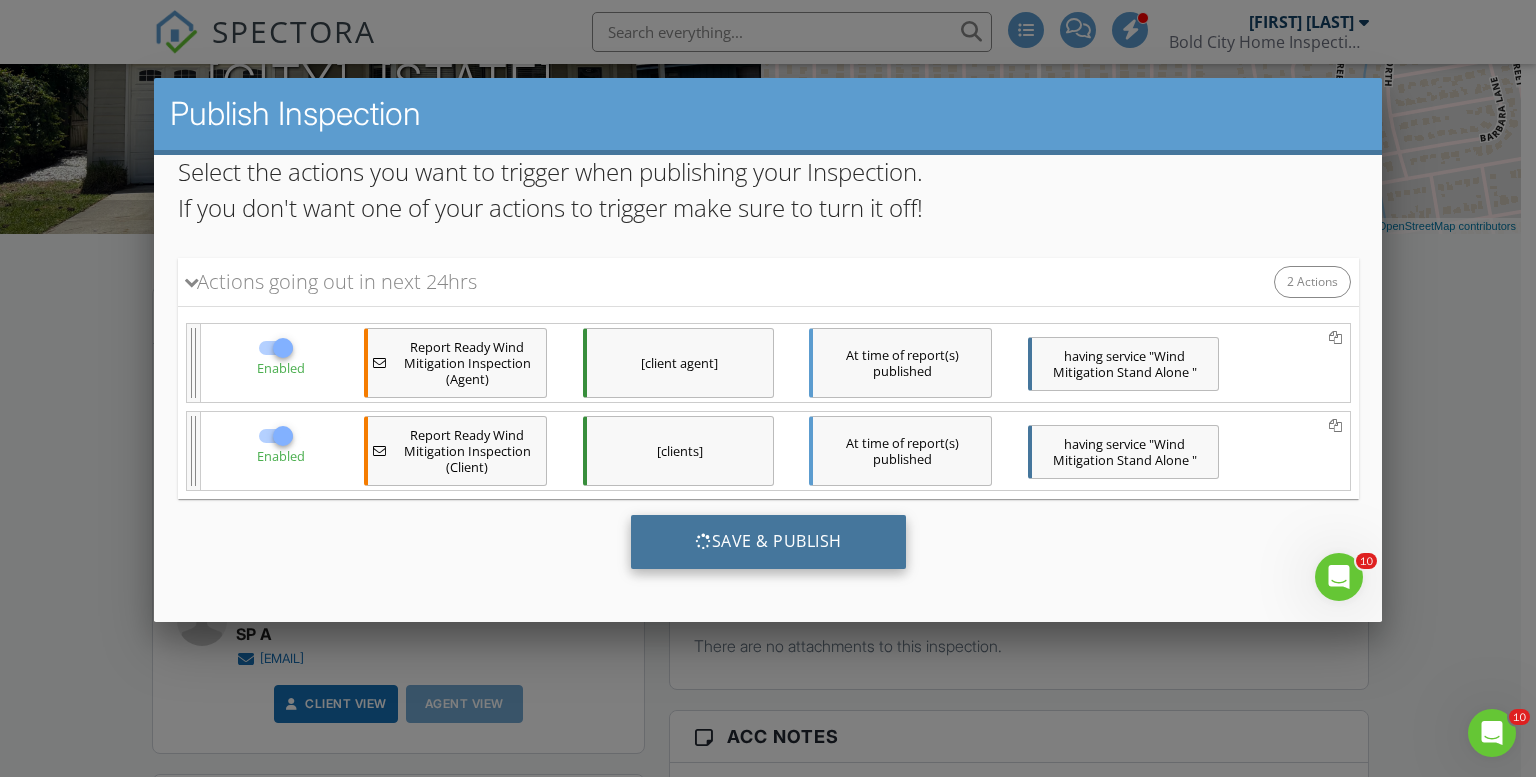 scroll, scrollTop: 0, scrollLeft: 0, axis: both 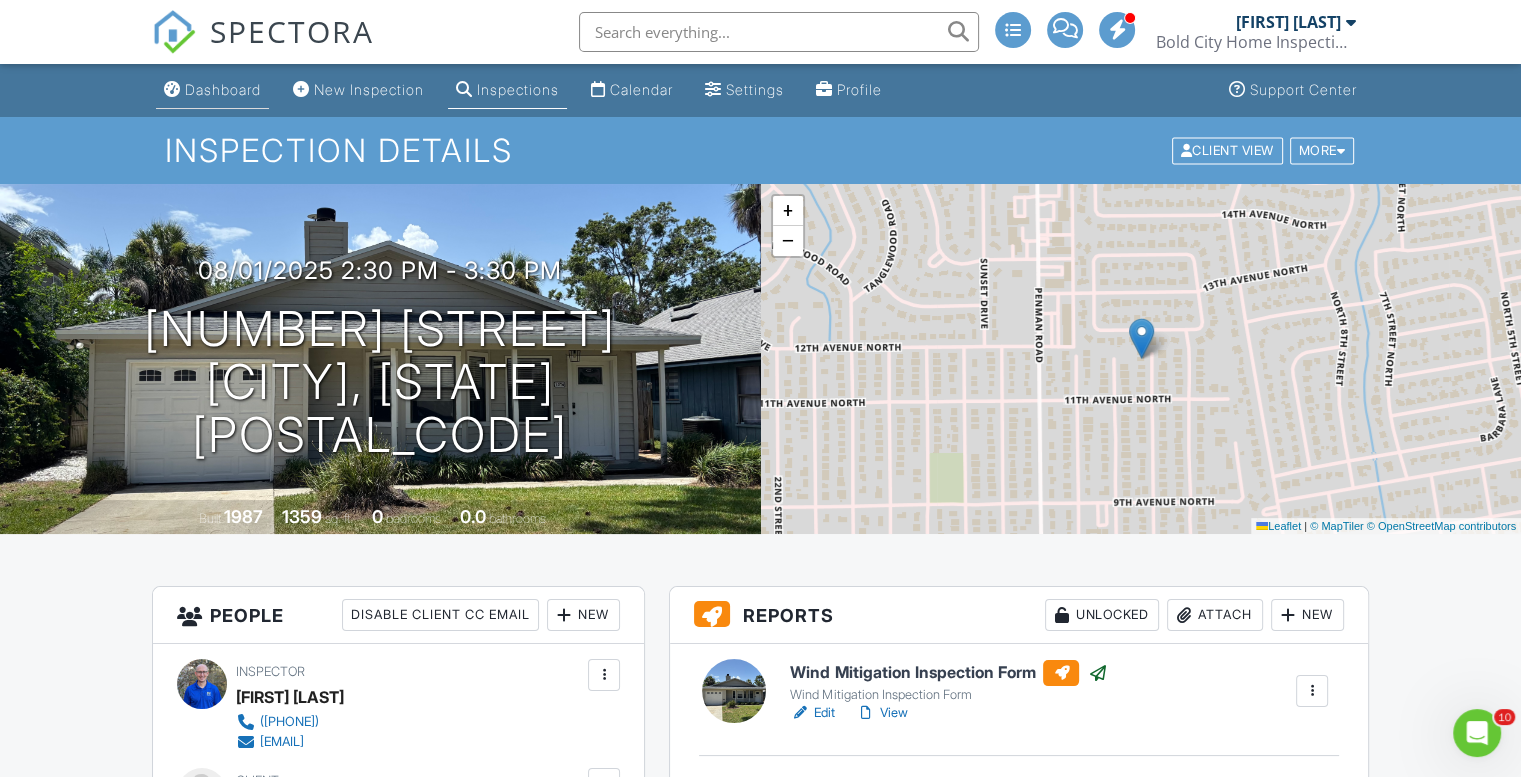 click on "Dashboard" at bounding box center [223, 89] 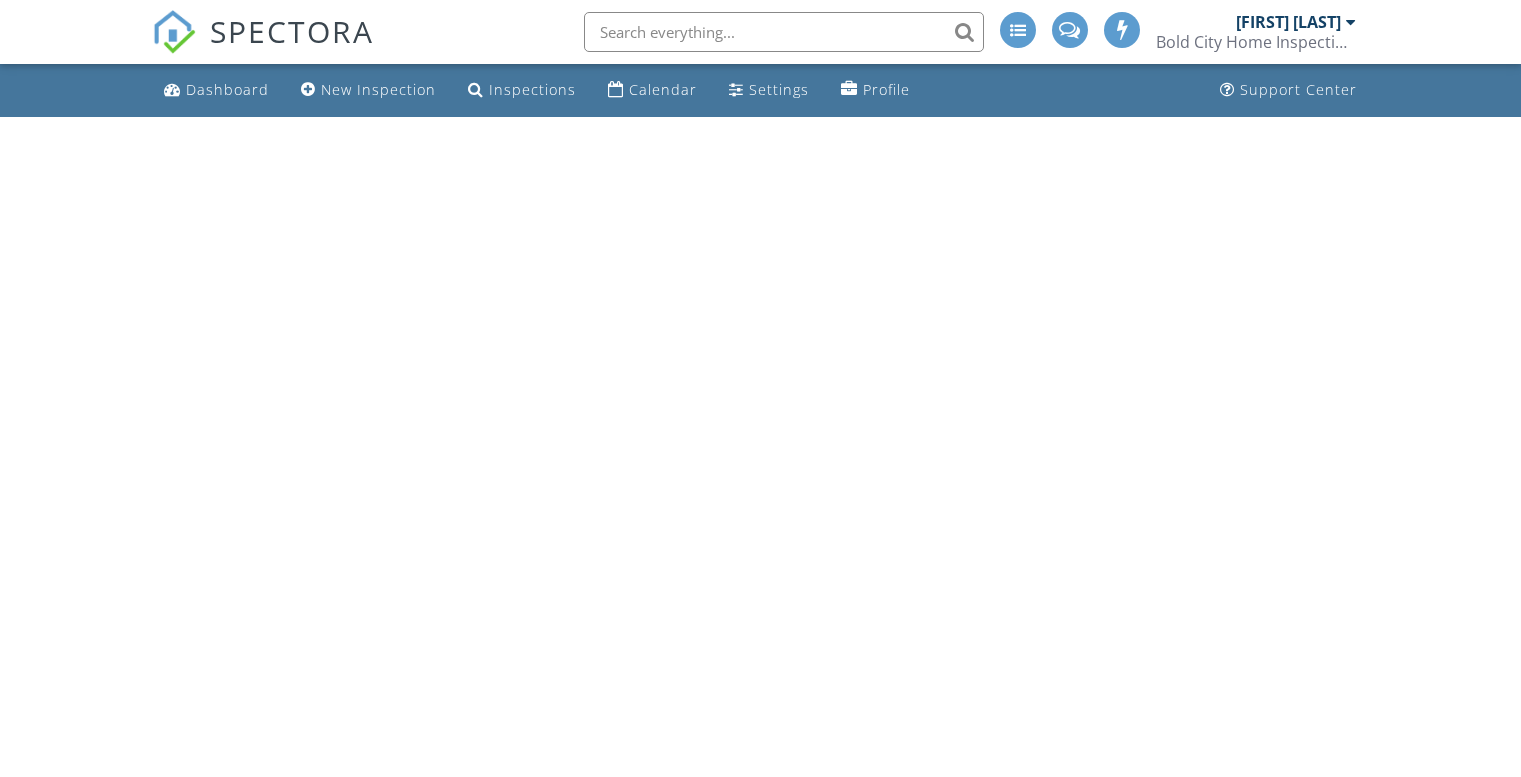 scroll, scrollTop: 0, scrollLeft: 0, axis: both 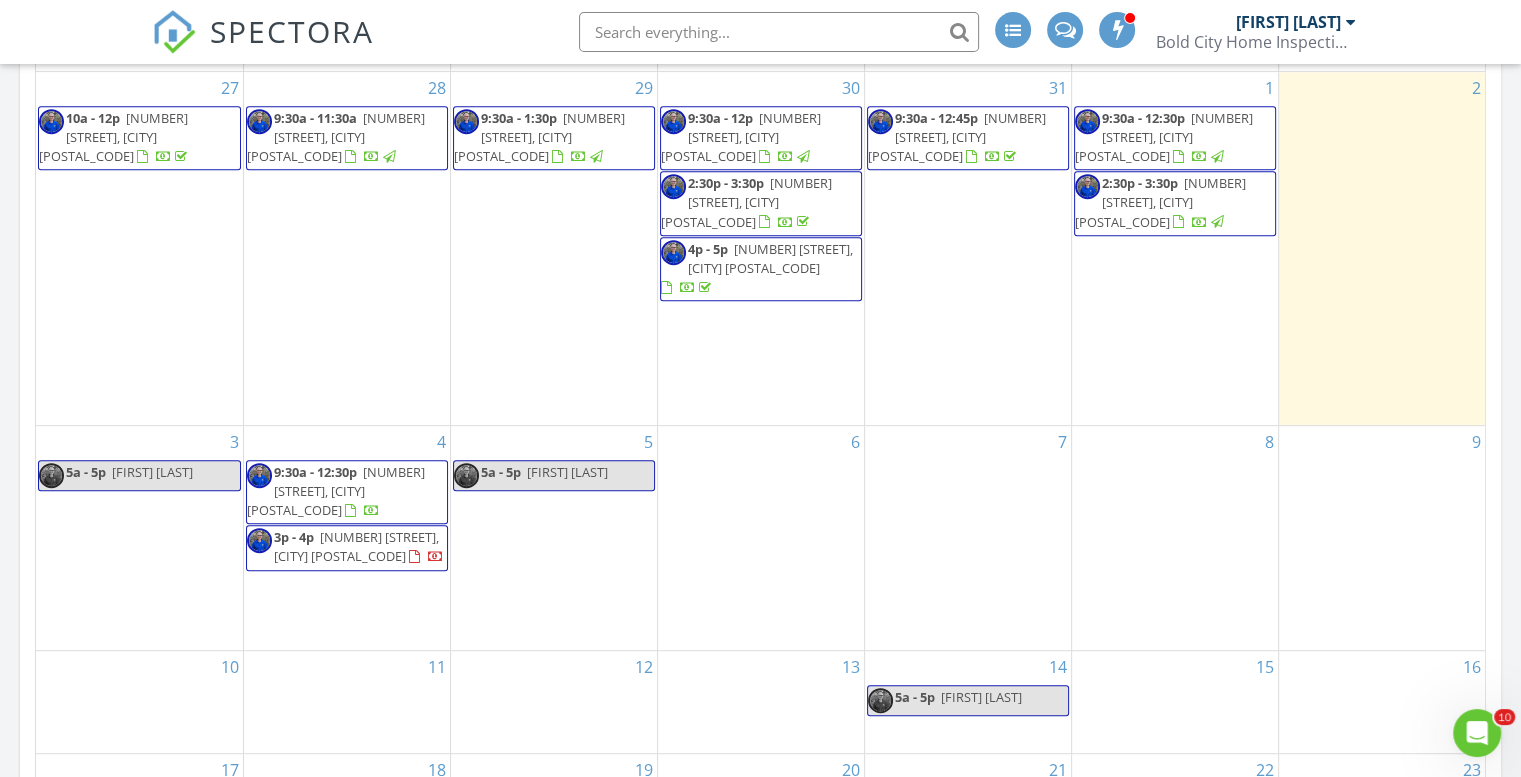 click on "9735 S Glen Ave, Glen Saint Mary 32040" at bounding box center (336, 491) 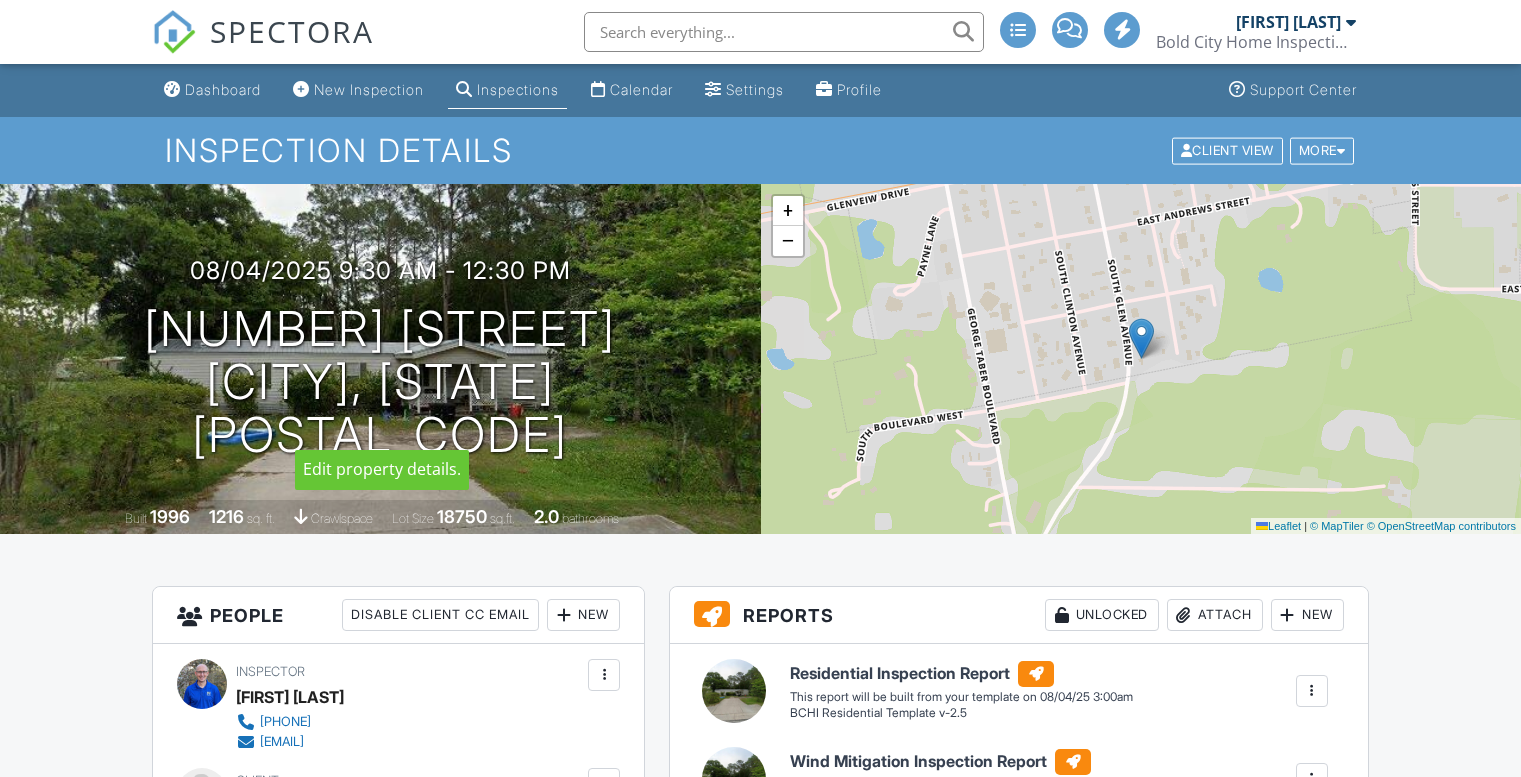 scroll, scrollTop: 0, scrollLeft: 0, axis: both 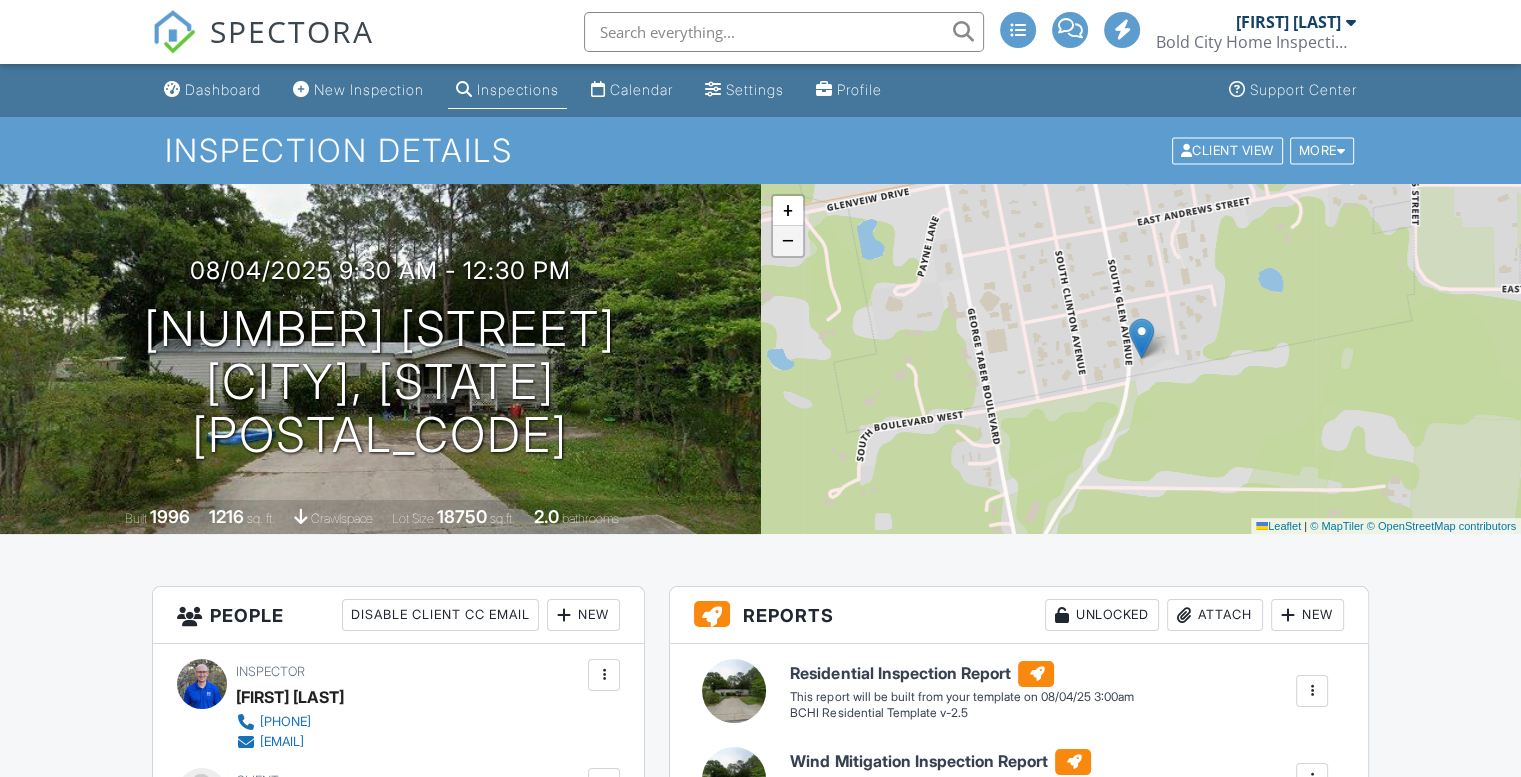 click on "−" at bounding box center [788, 241] 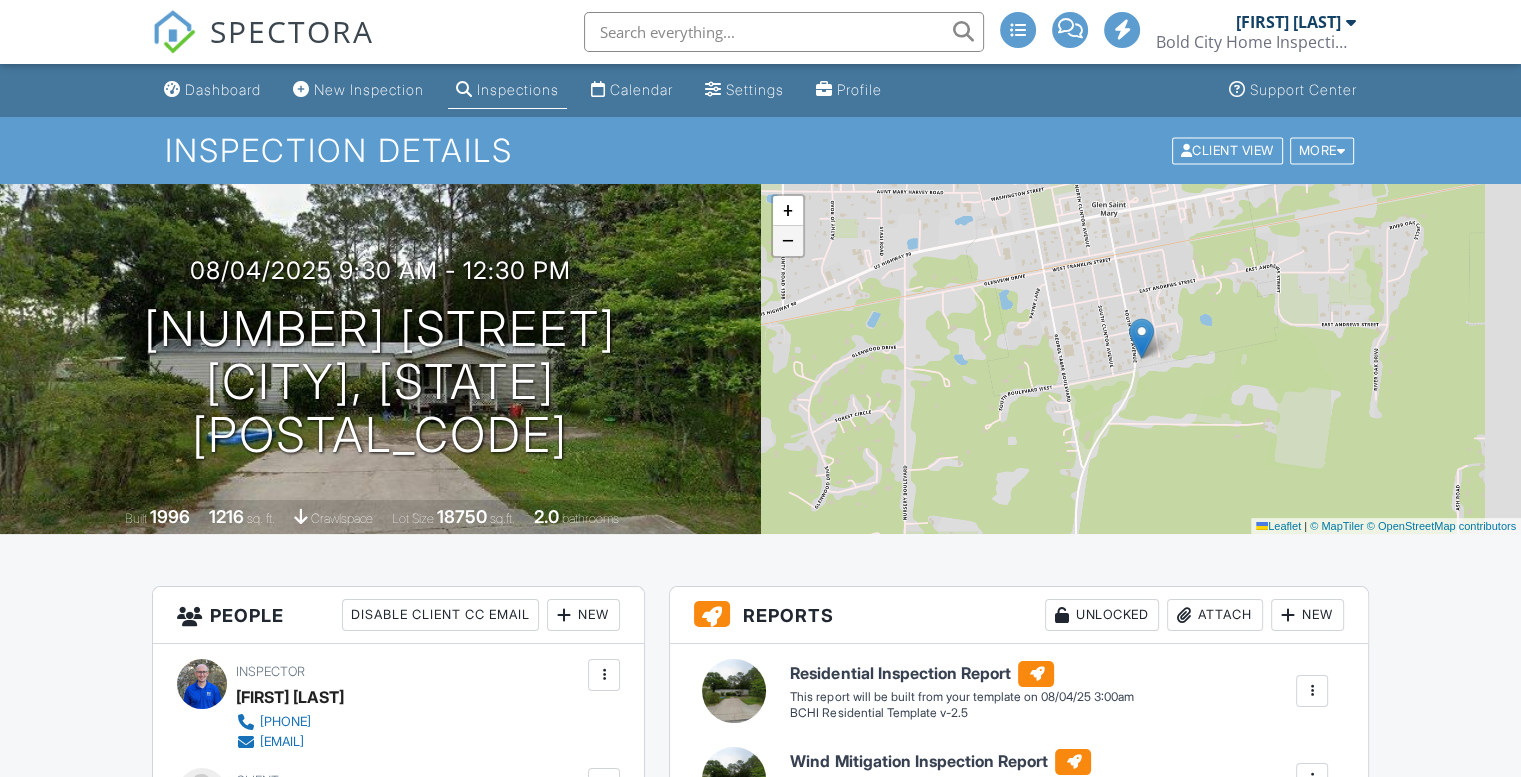 click on "−" at bounding box center [788, 241] 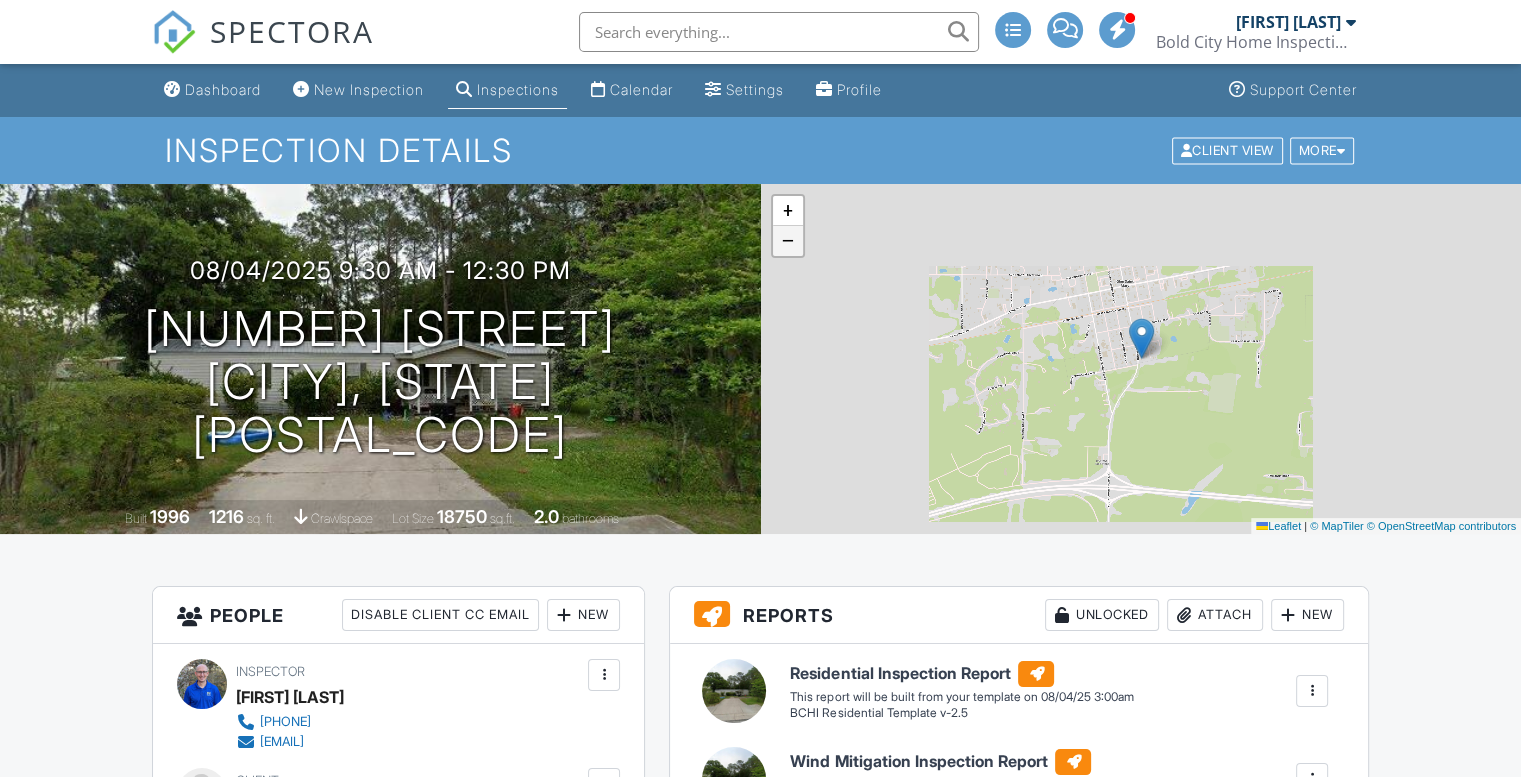 click on "−" at bounding box center (788, 241) 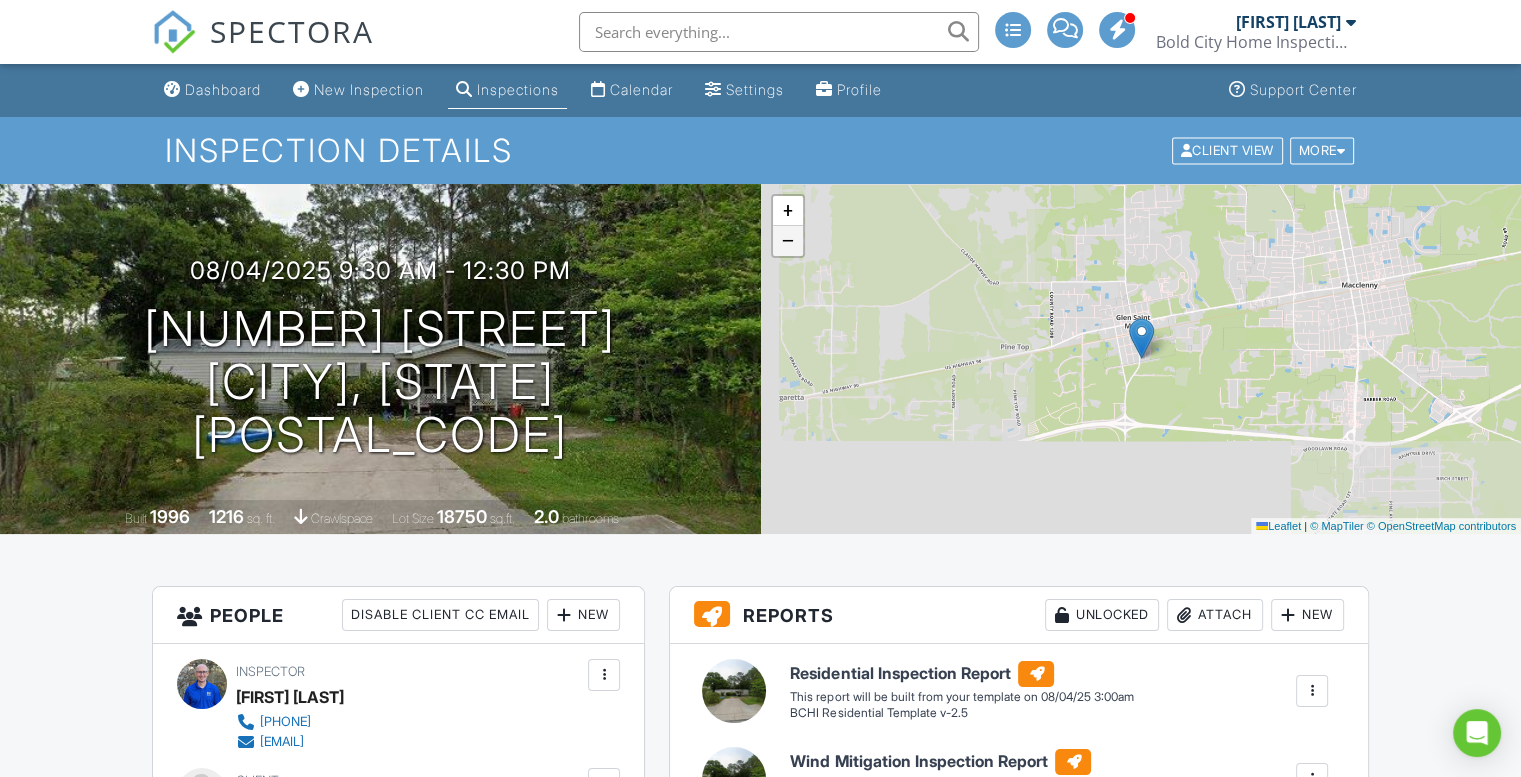 click on "−" at bounding box center [788, 241] 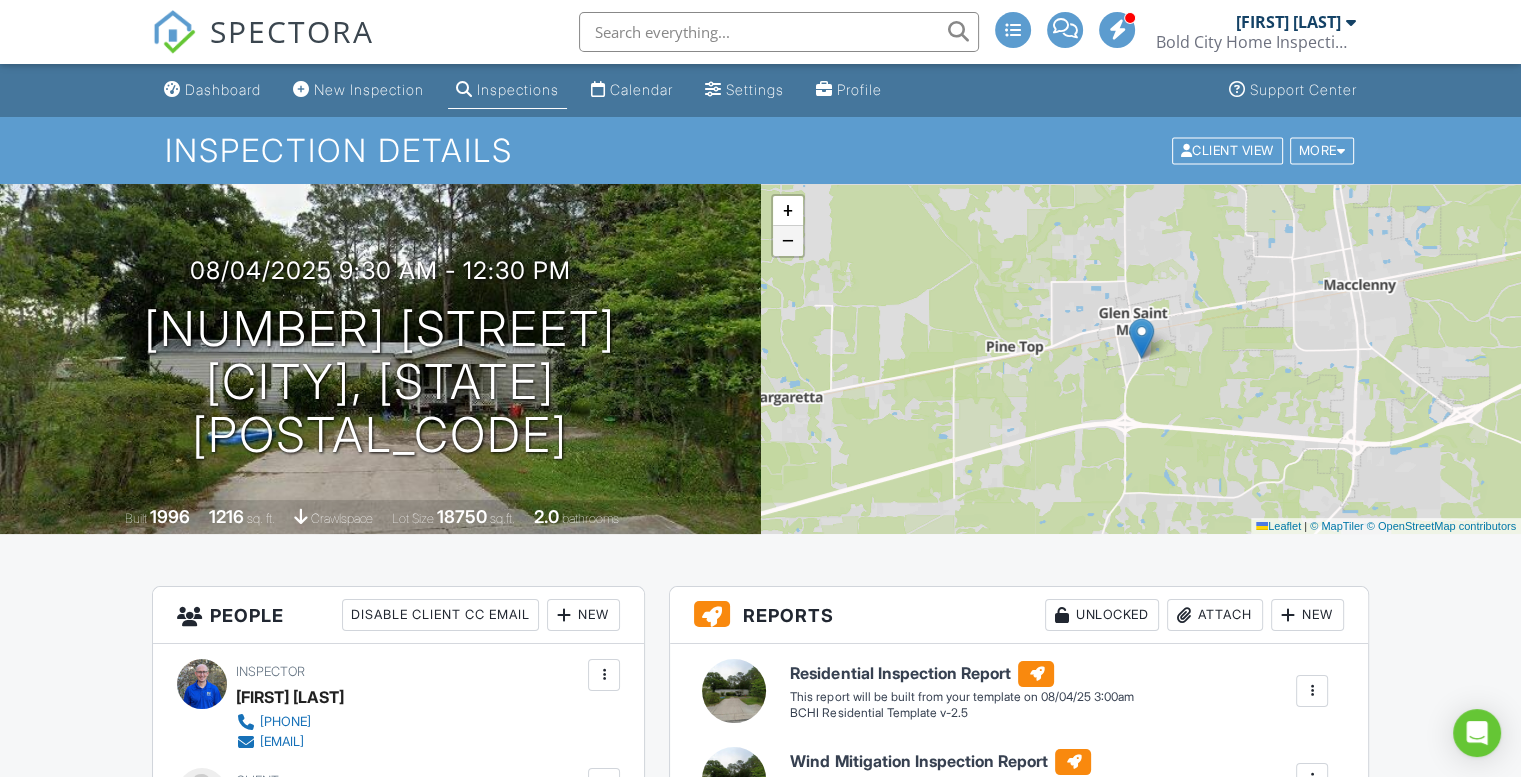click on "−" at bounding box center (788, 241) 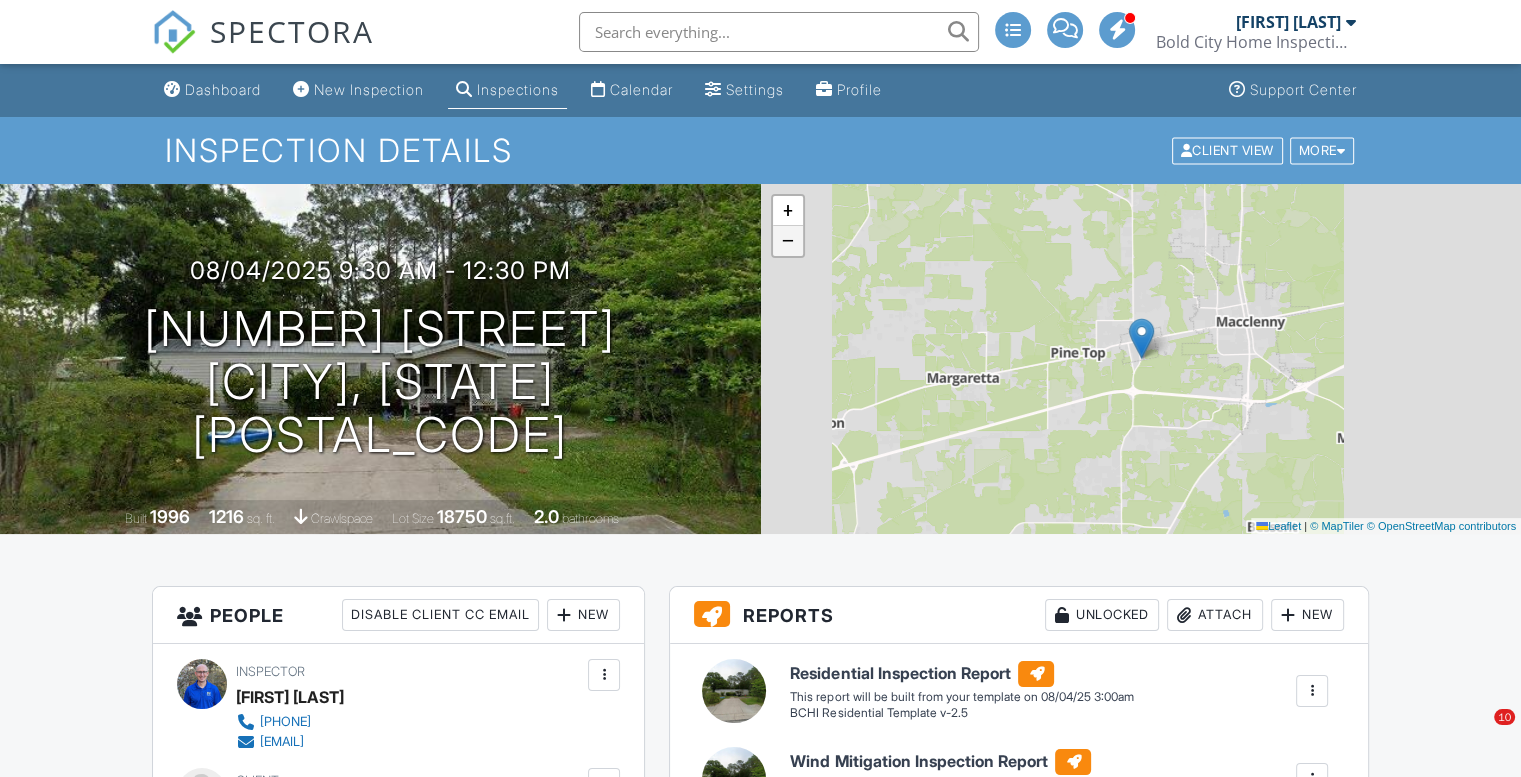 click on "−" at bounding box center [788, 241] 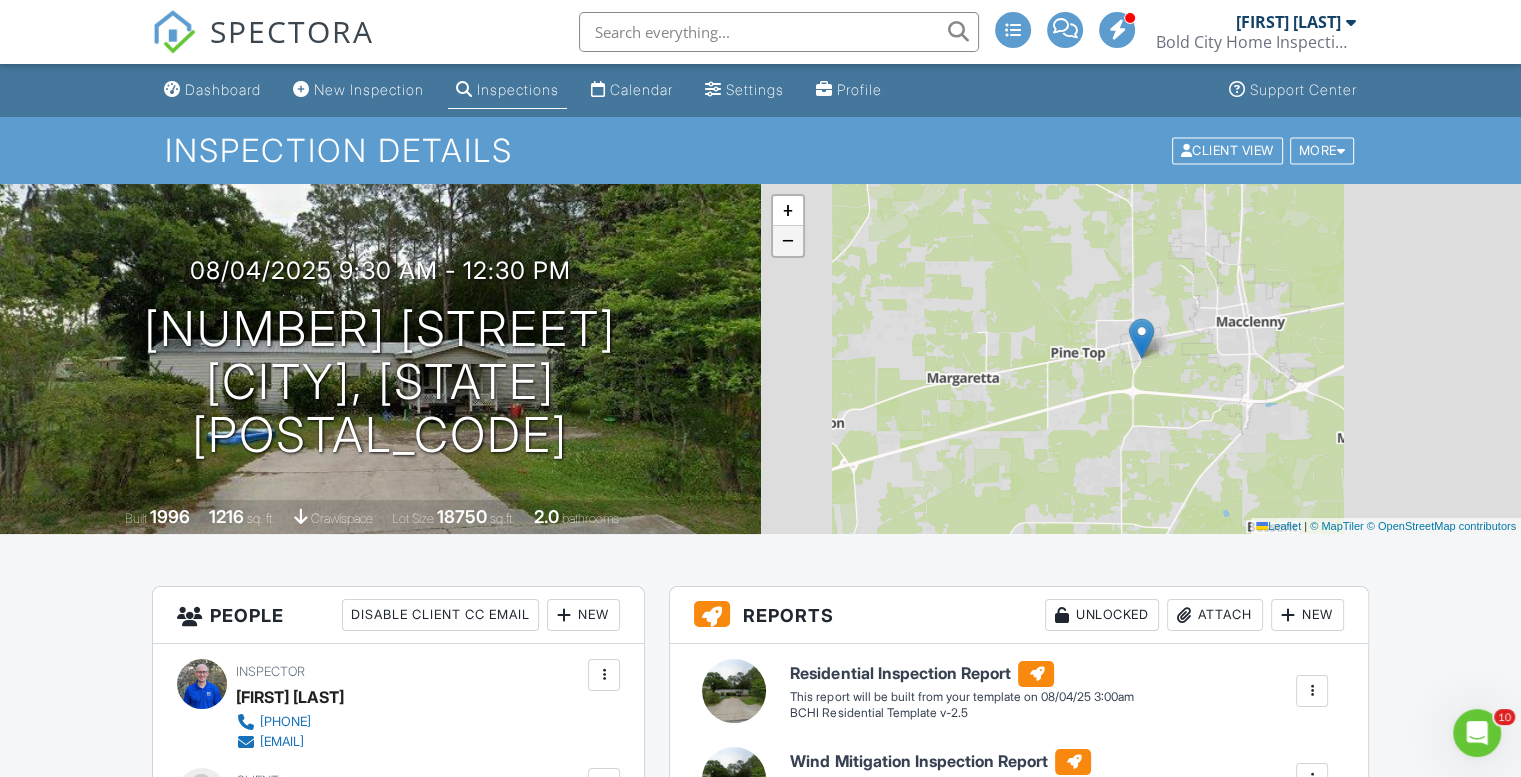 scroll, scrollTop: 0, scrollLeft: 0, axis: both 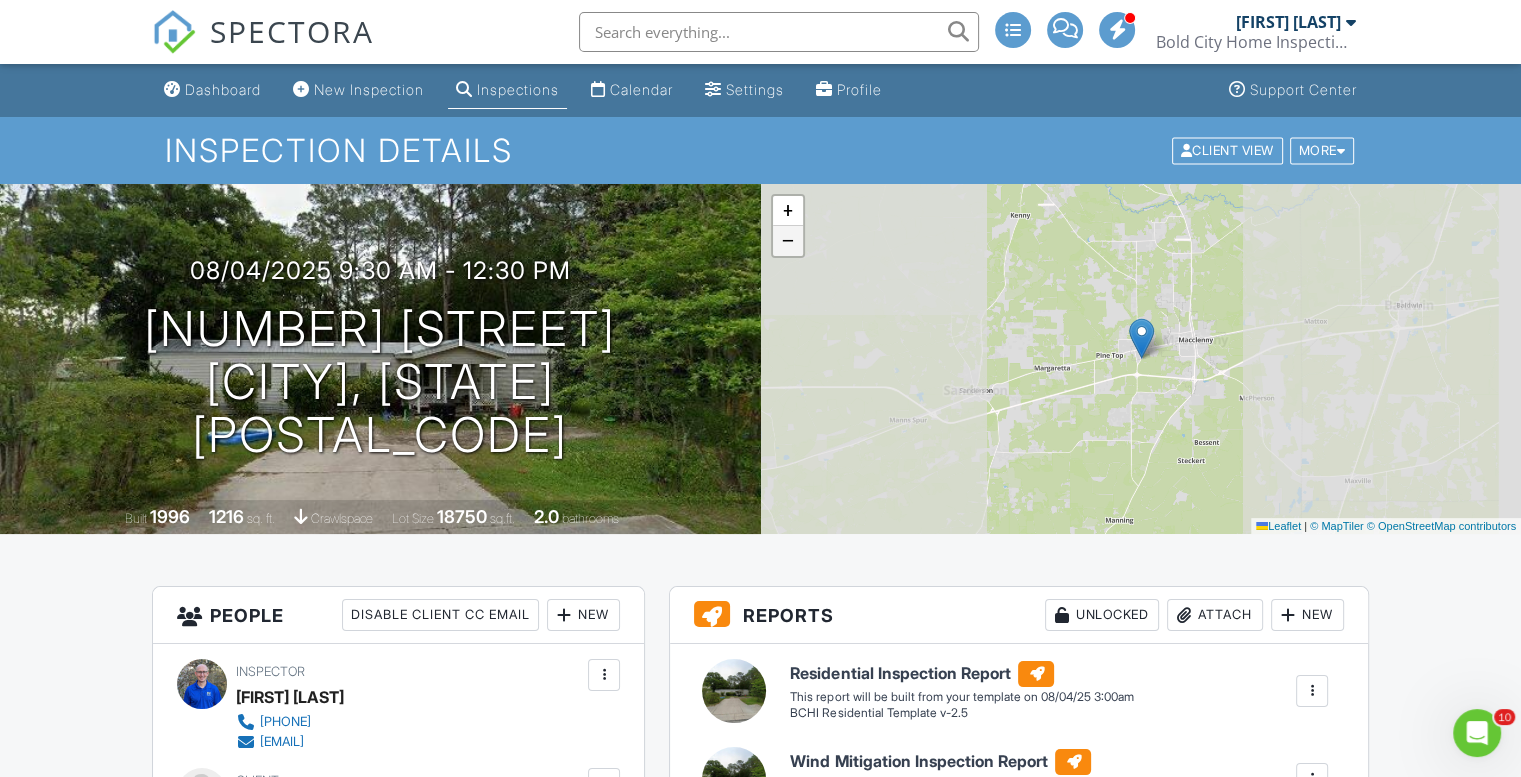 click on "−" at bounding box center [788, 241] 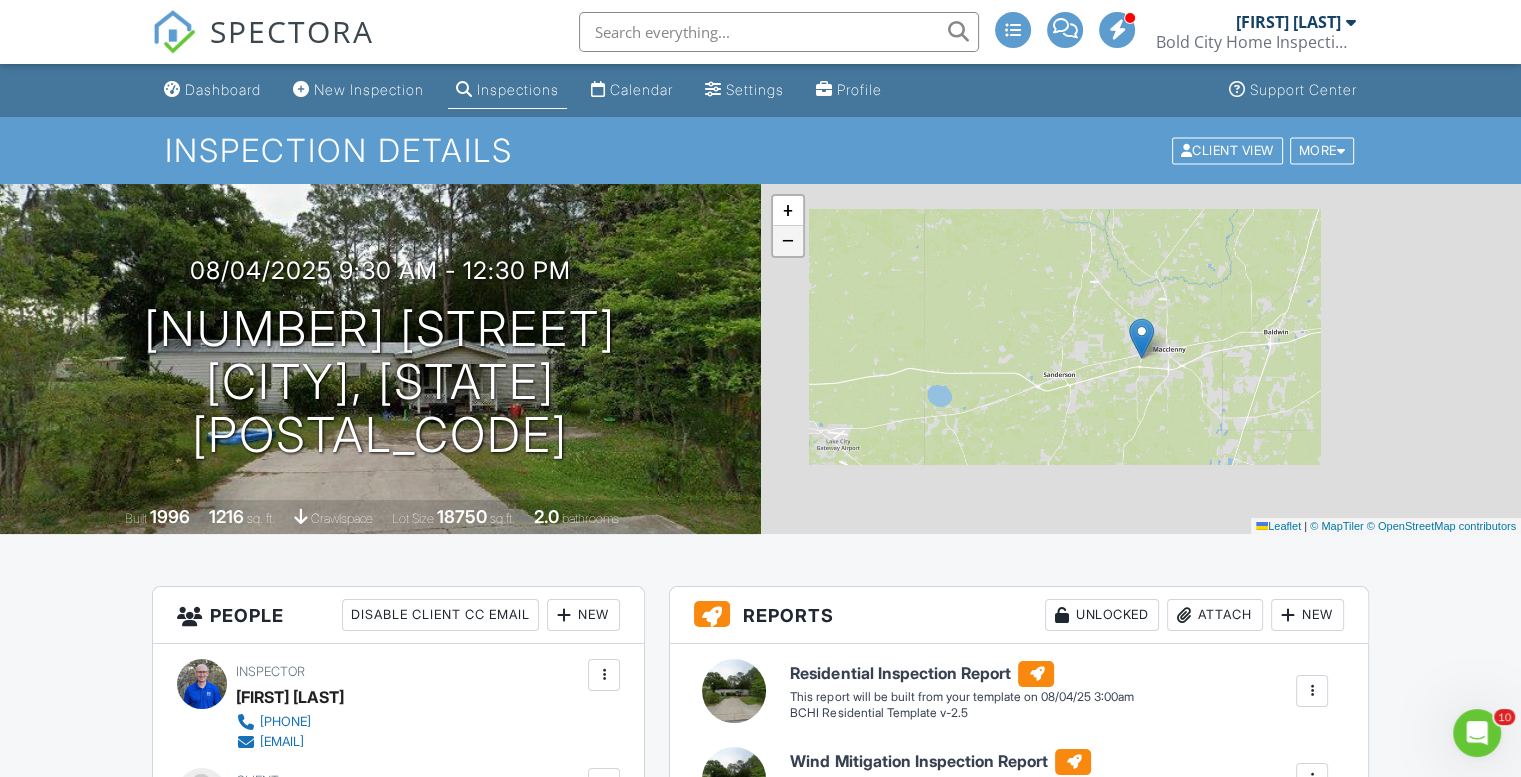 click on "−" at bounding box center [788, 241] 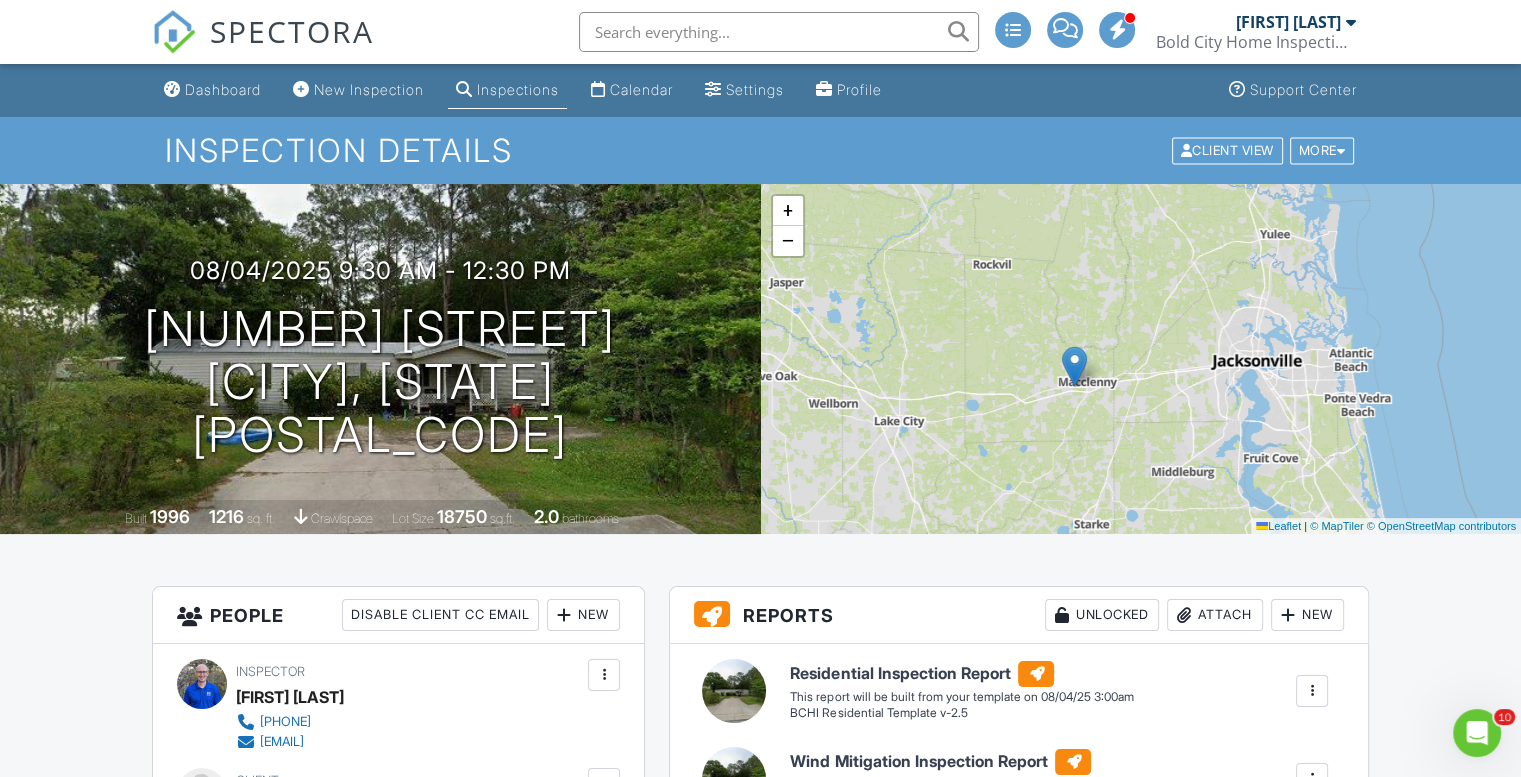 drag, startPoint x: 1067, startPoint y: 320, endPoint x: 1000, endPoint y: 348, distance: 72.615425 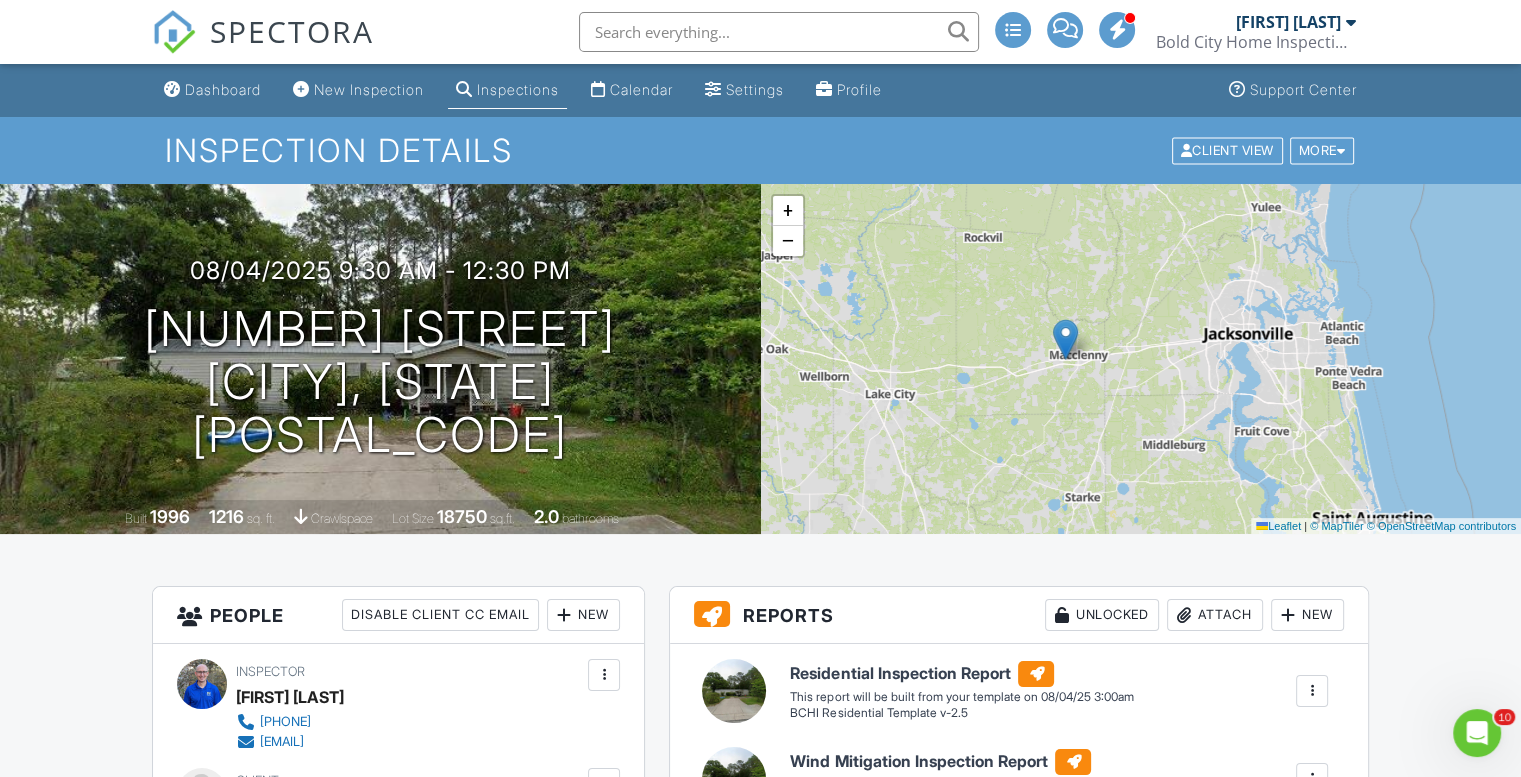 drag, startPoint x: 1000, startPoint y: 348, endPoint x: 991, endPoint y: 321, distance: 28.460499 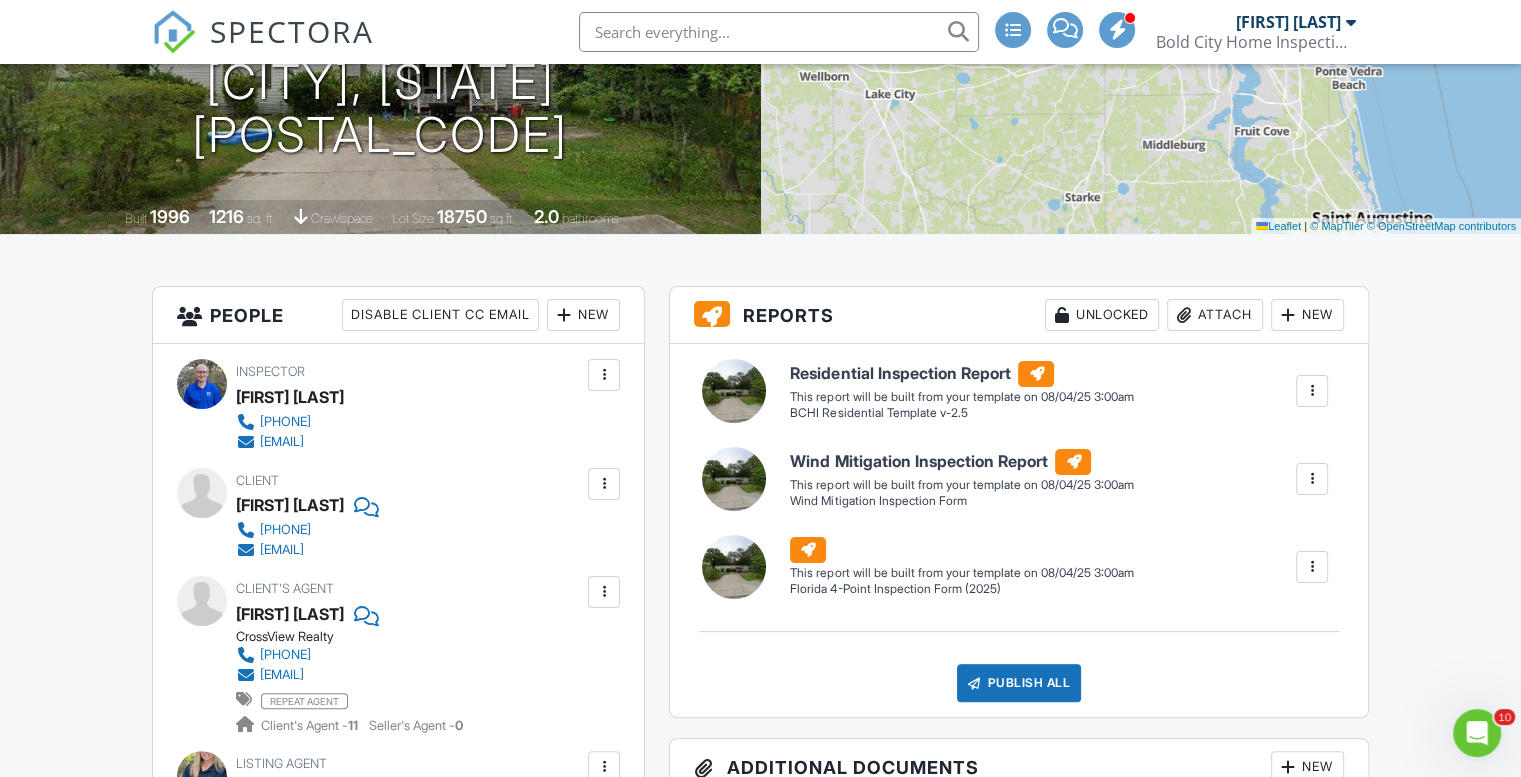 scroll, scrollTop: 0, scrollLeft: 0, axis: both 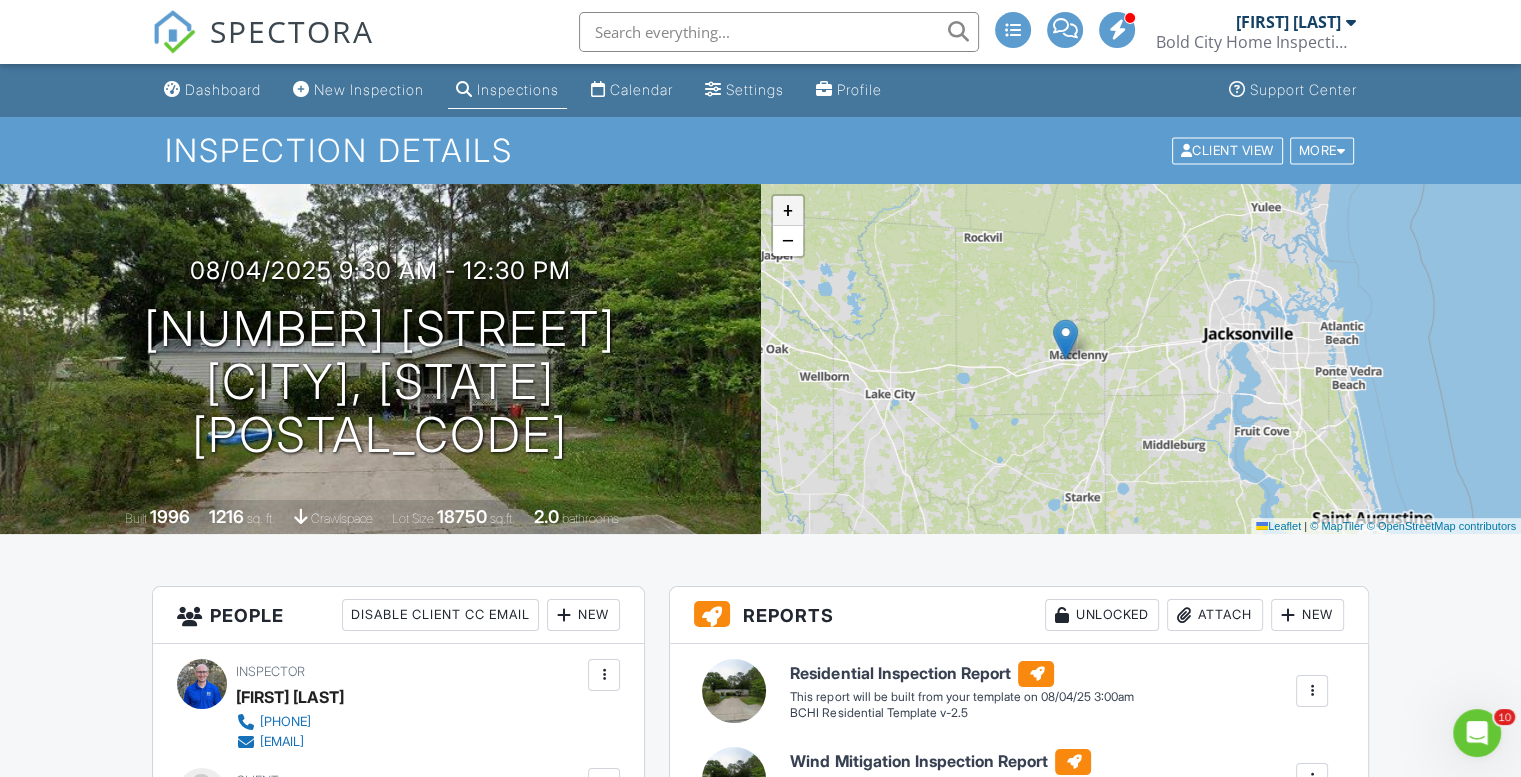 click on "+" at bounding box center (788, 211) 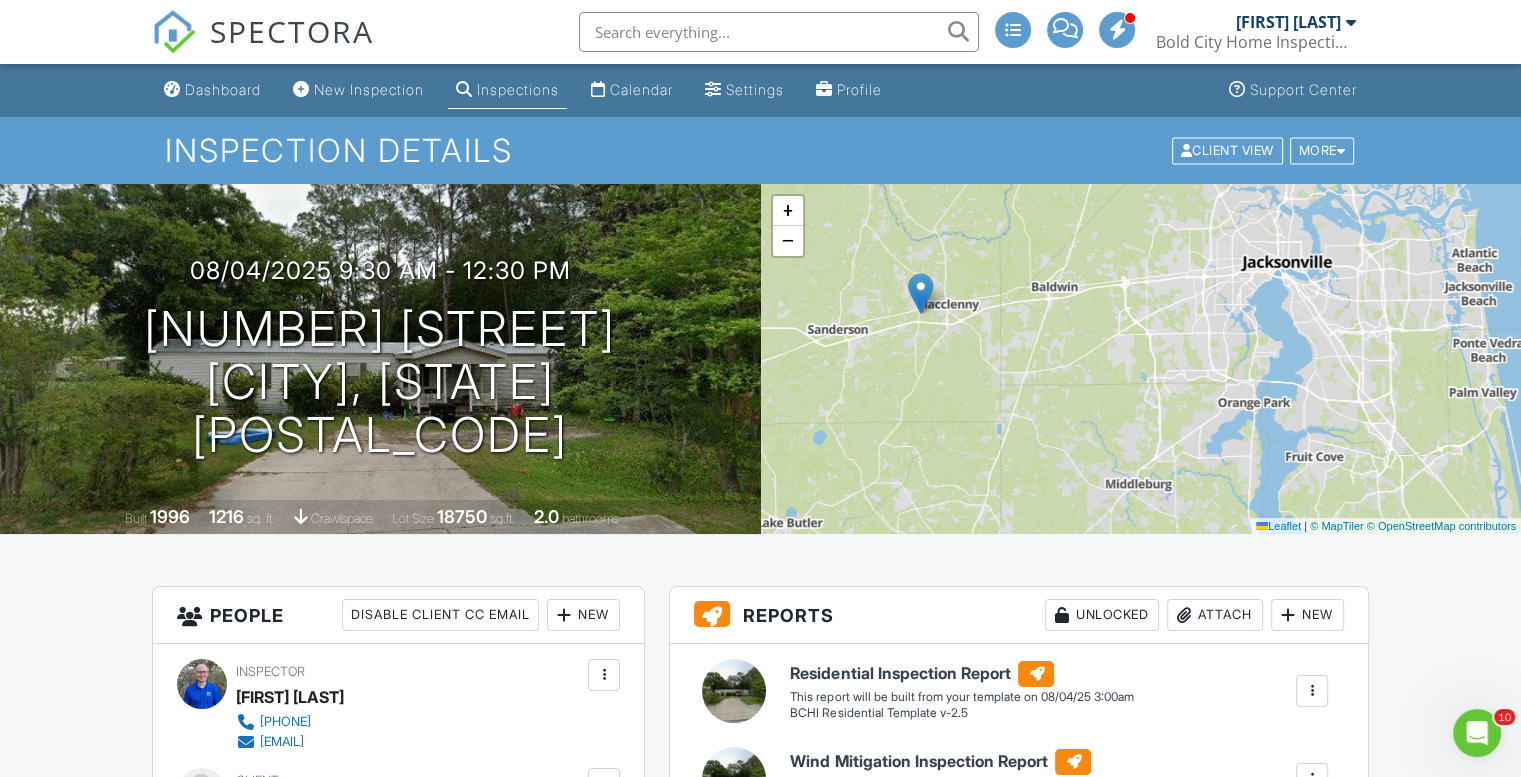 drag, startPoint x: 1268, startPoint y: 466, endPoint x: 1200, endPoint y: 419, distance: 82.661964 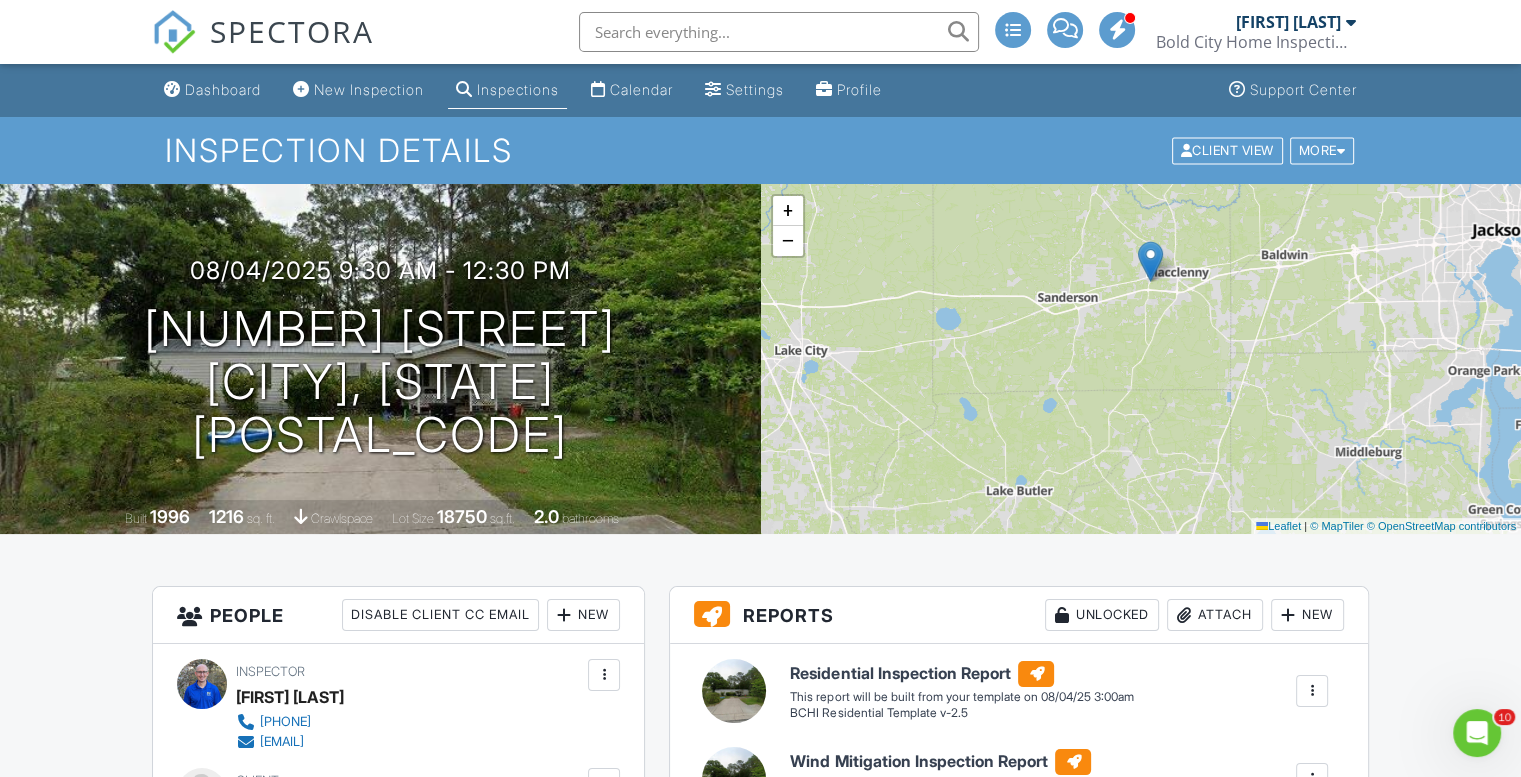 drag, startPoint x: 1210, startPoint y: 407, endPoint x: 1440, endPoint y: 375, distance: 232.21542 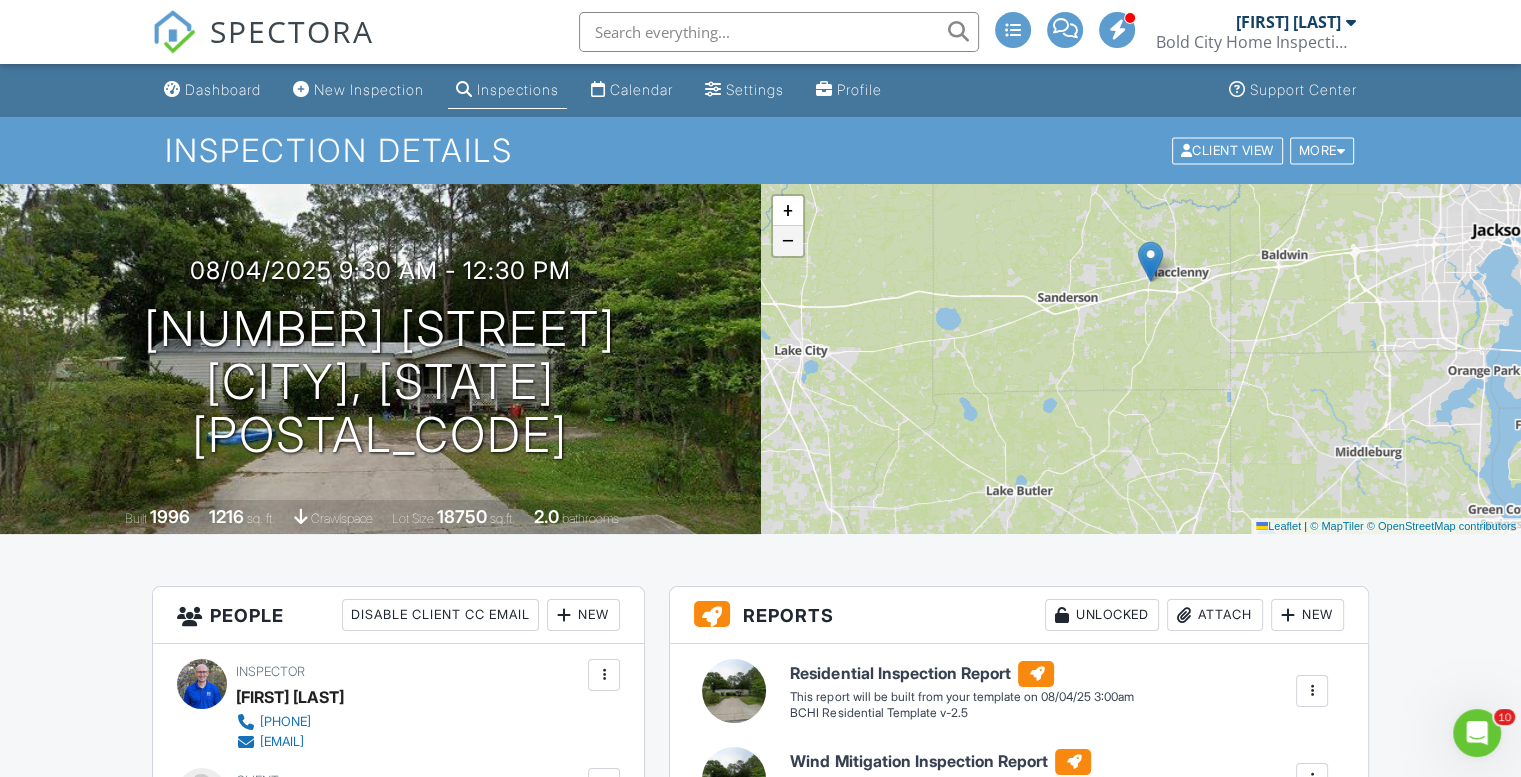 click on "−" at bounding box center (788, 241) 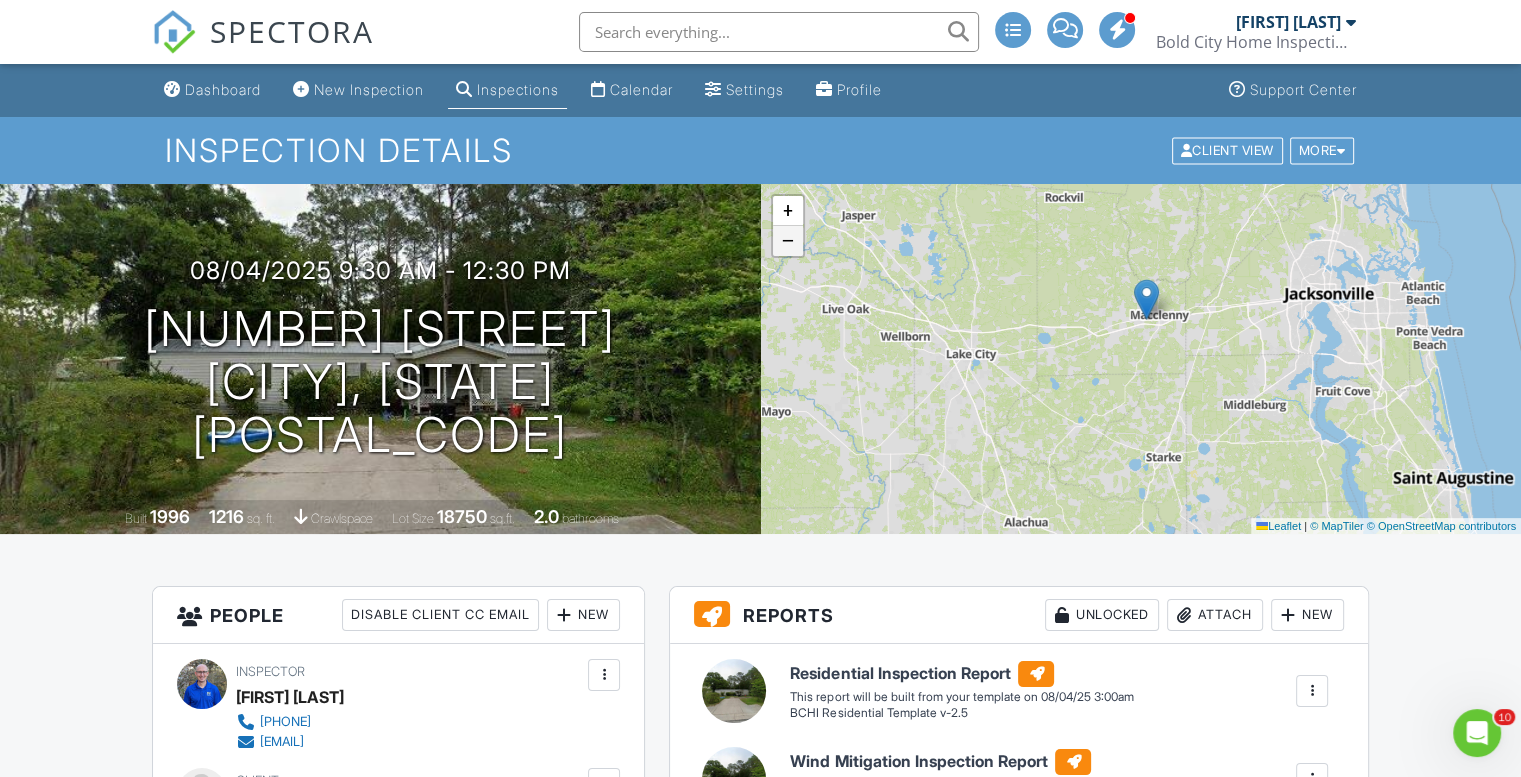 click on "−" at bounding box center (788, 241) 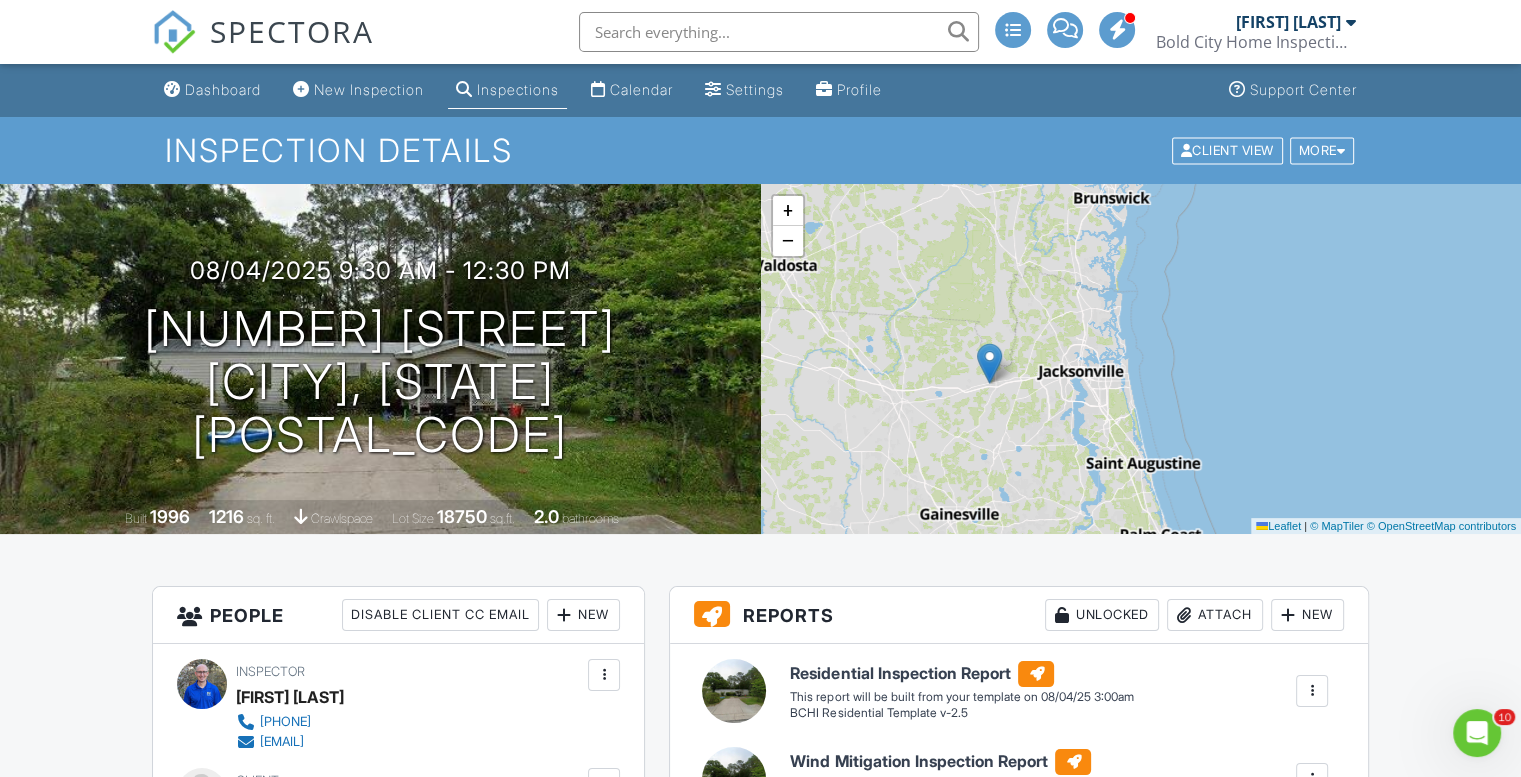 drag, startPoint x: 1088, startPoint y: 445, endPoint x: 921, endPoint y: 422, distance: 168.57639 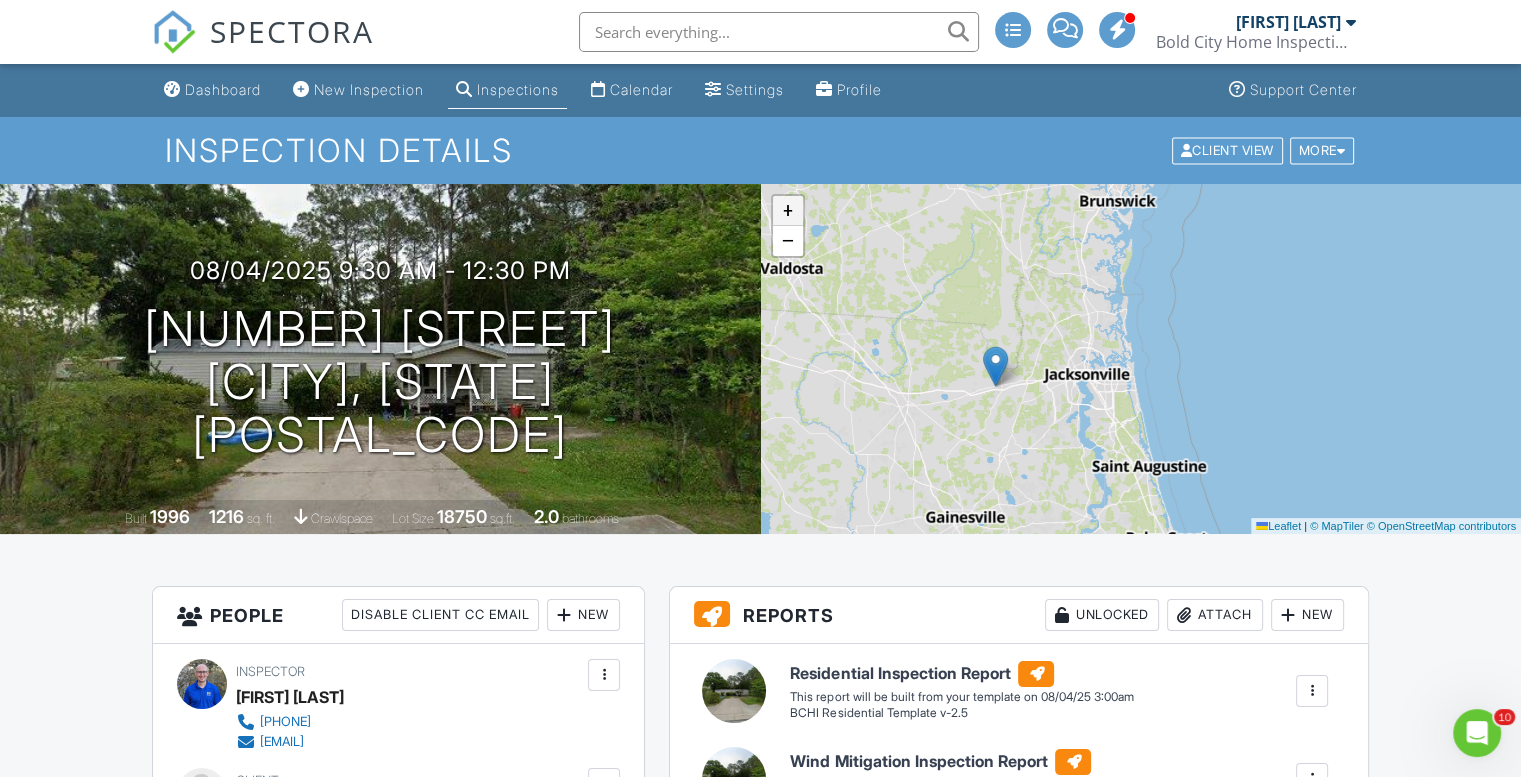 click on "+" at bounding box center (788, 211) 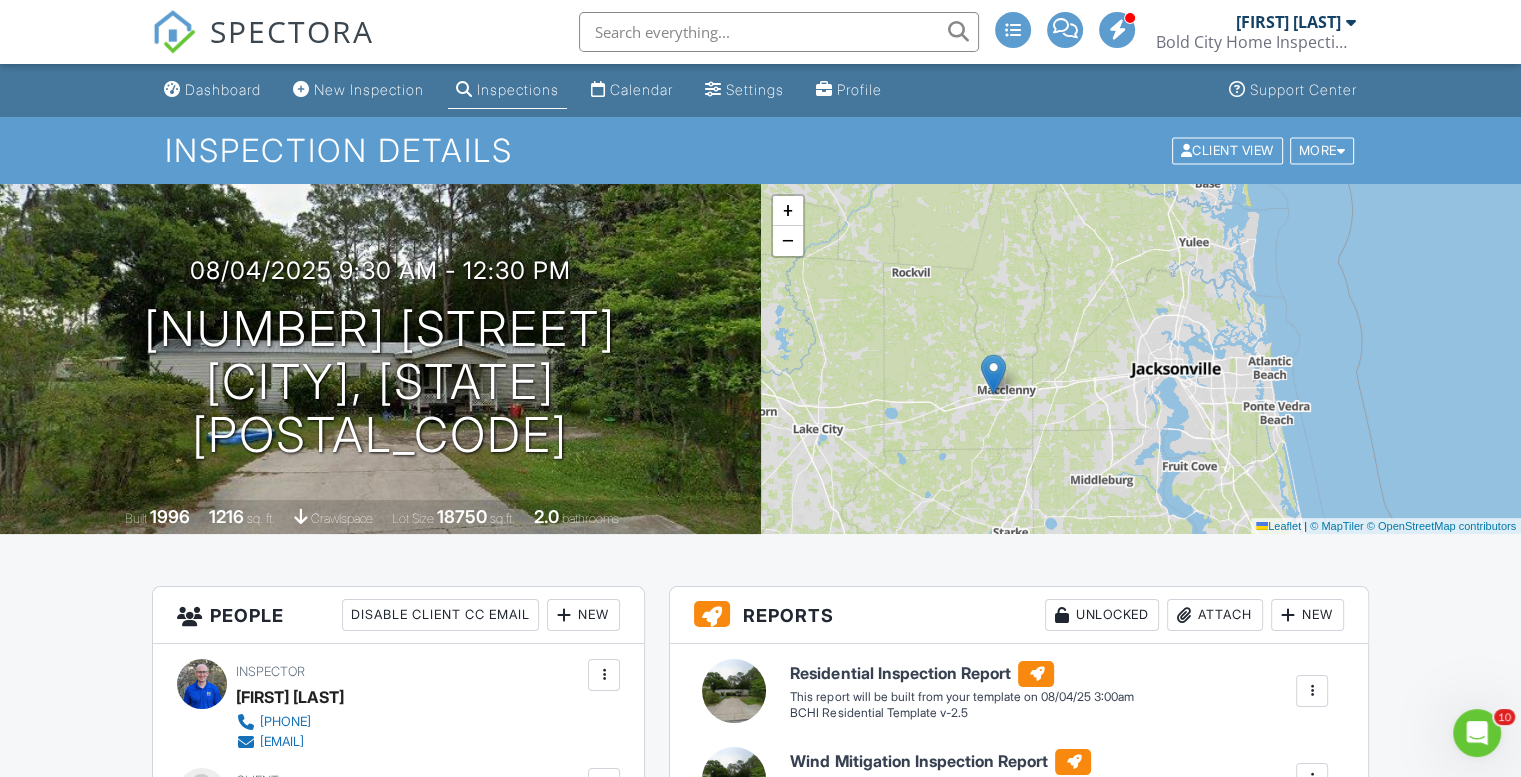 drag, startPoint x: 932, startPoint y: 421, endPoint x: 1079, endPoint y: 381, distance: 152.345 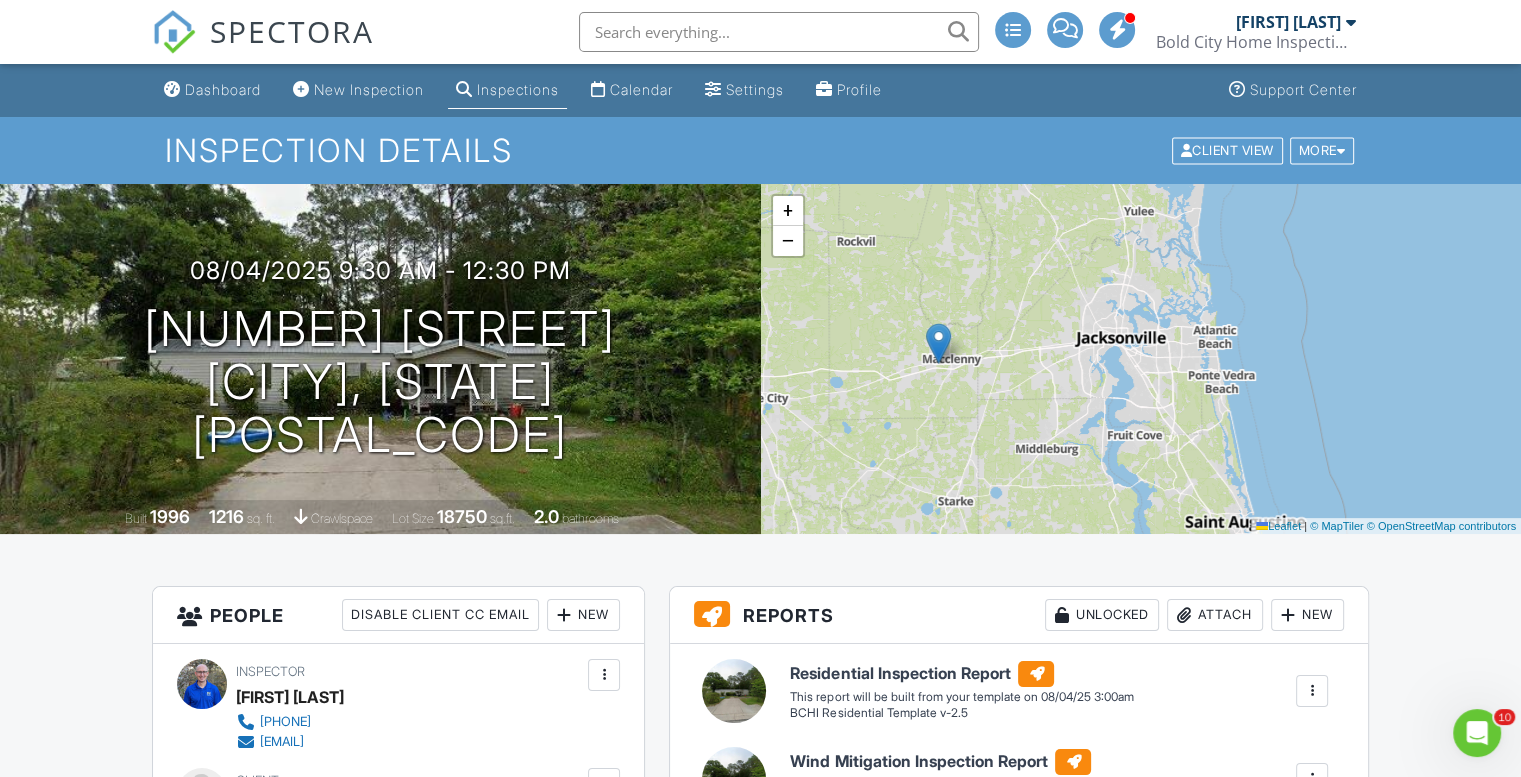 drag, startPoint x: 1066, startPoint y: 383, endPoint x: 1008, endPoint y: 360, distance: 62.39391 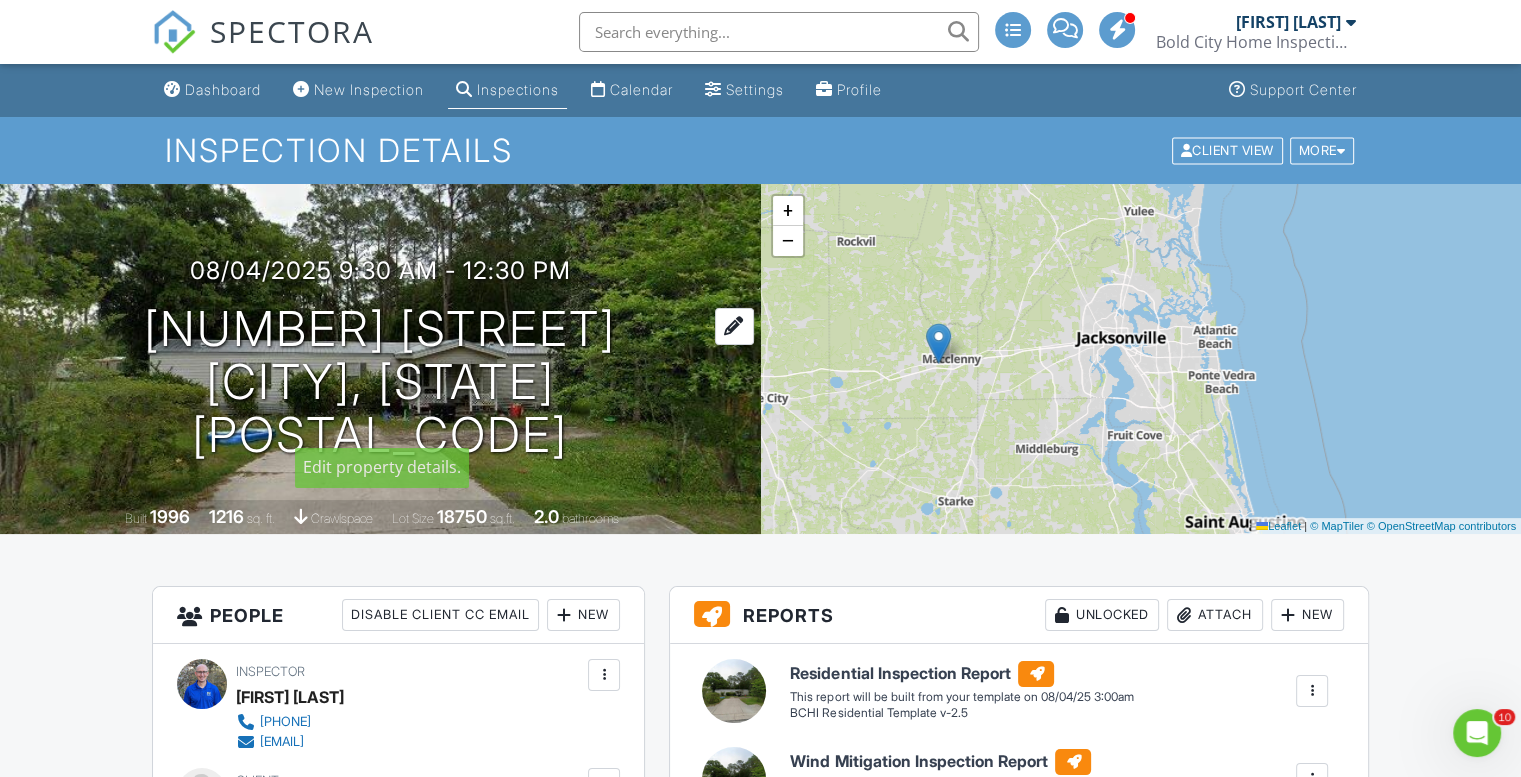 click on "9735 S Glen Ave
Glen Saint Mary, FL 32040" at bounding box center [380, 382] 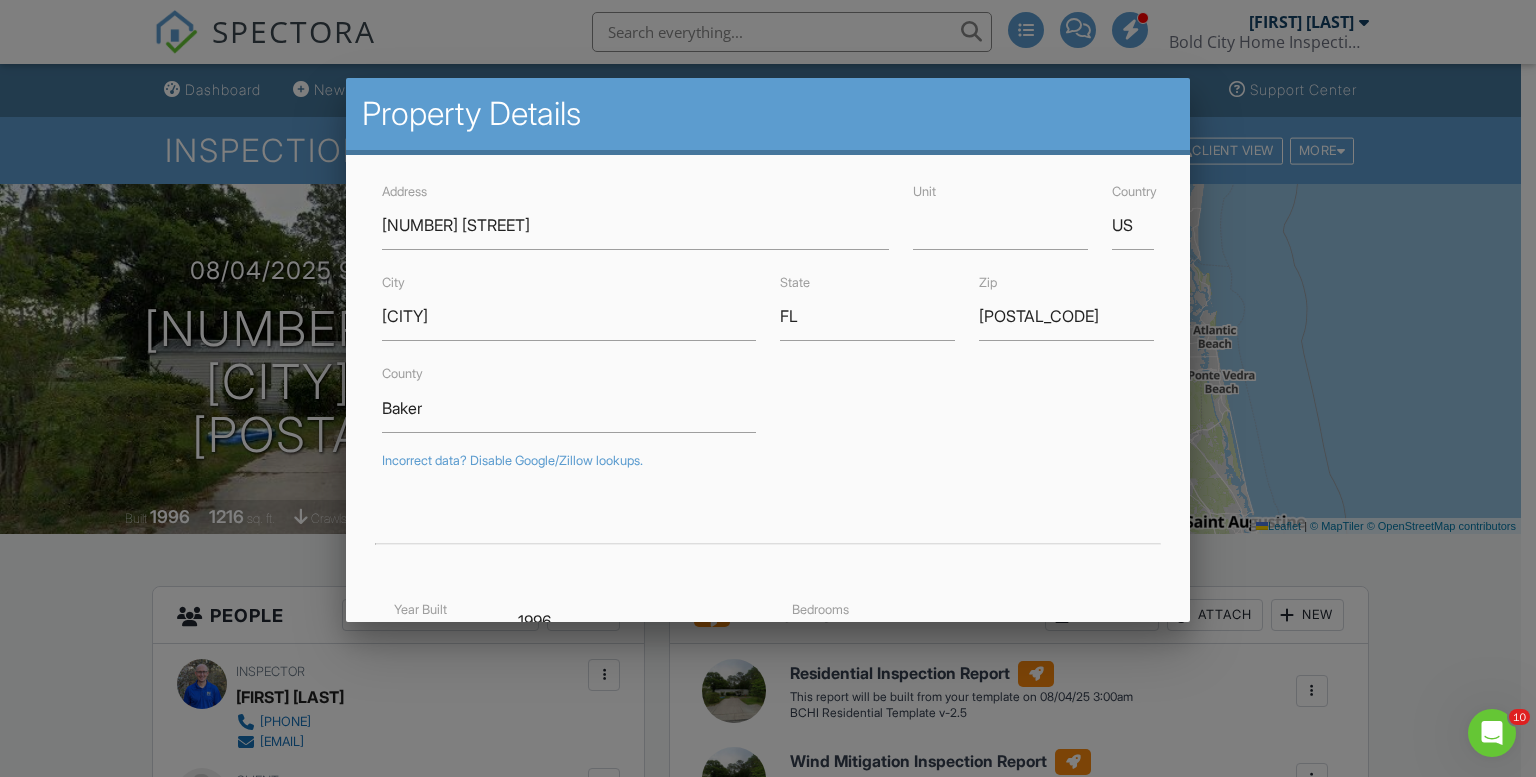 drag, startPoint x: 1447, startPoint y: 641, endPoint x: 1433, endPoint y: 525, distance: 116.841774 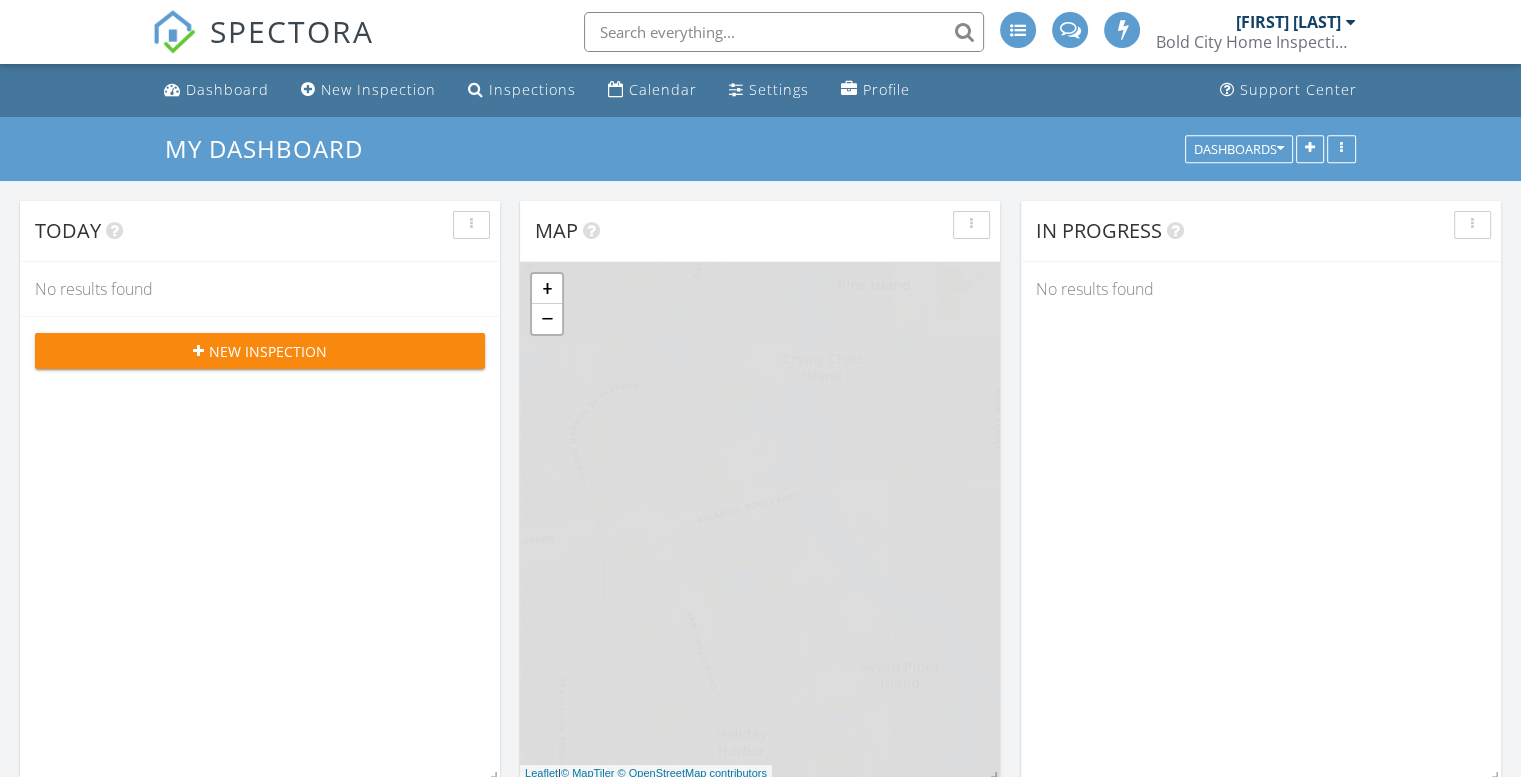scroll, scrollTop: 900, scrollLeft: 0, axis: vertical 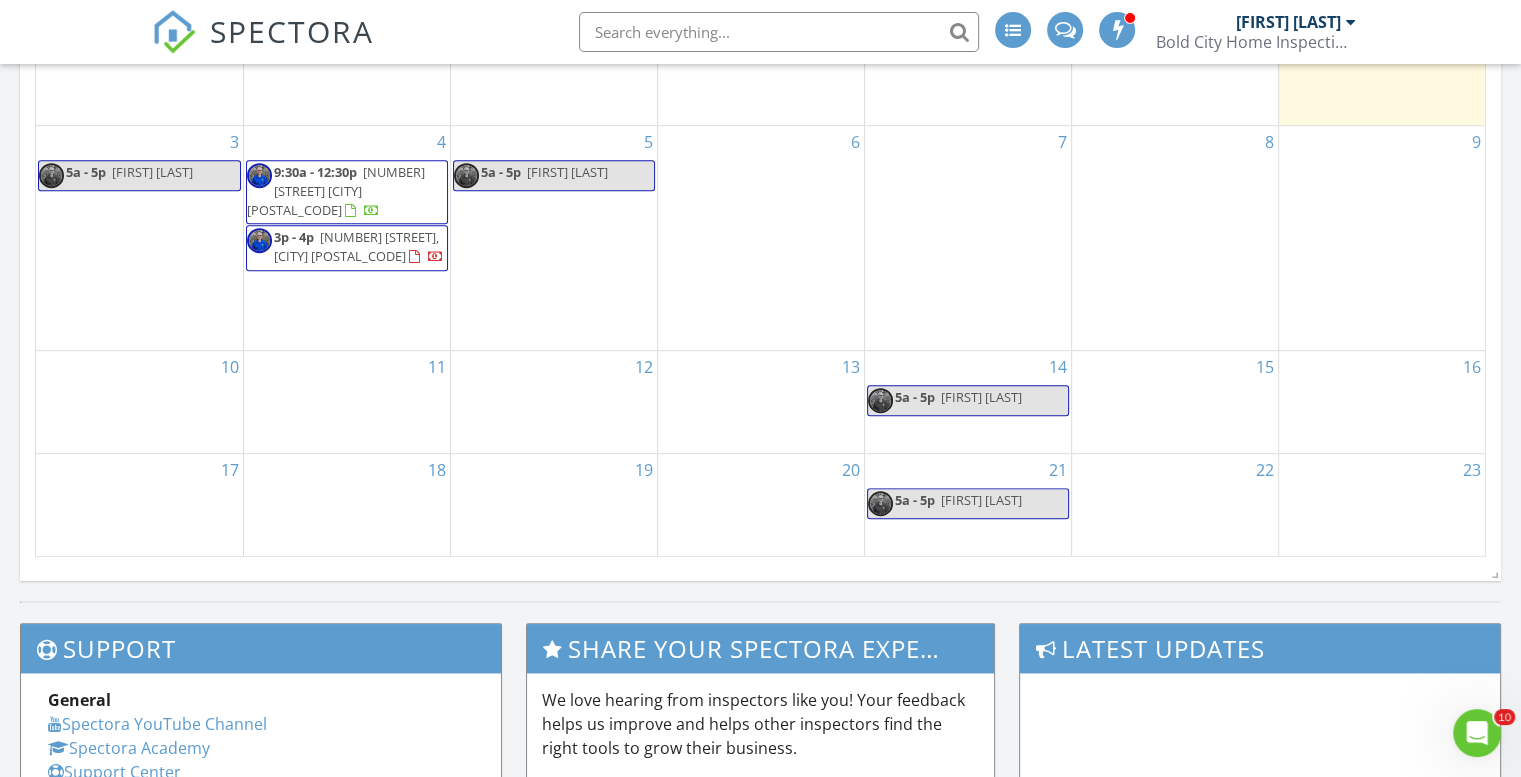 click on "[NUMBER] [STREET], [CITY] [POSTAL_CODE]" at bounding box center [356, 246] 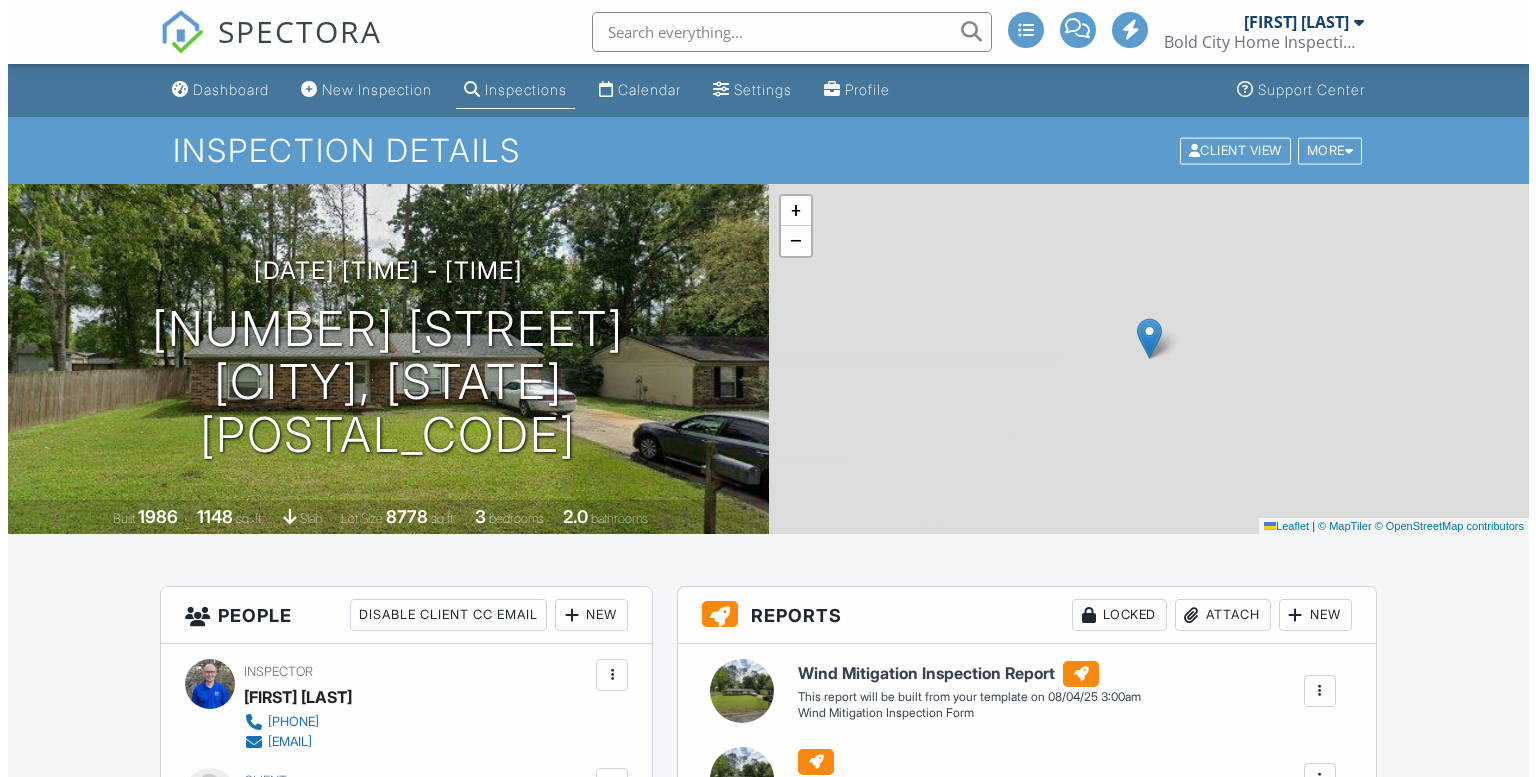 scroll, scrollTop: 0, scrollLeft: 0, axis: both 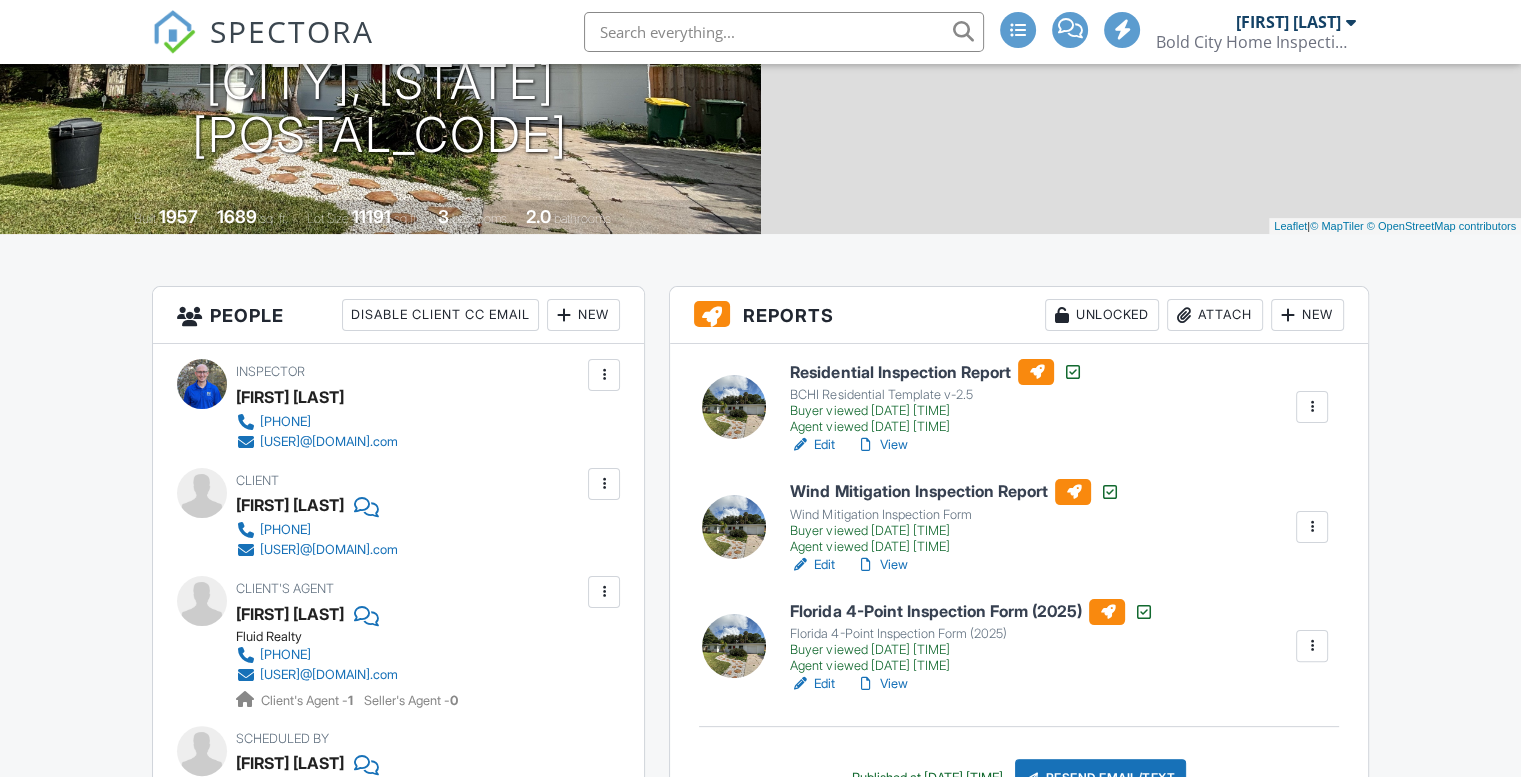click on "View" at bounding box center [881, 684] 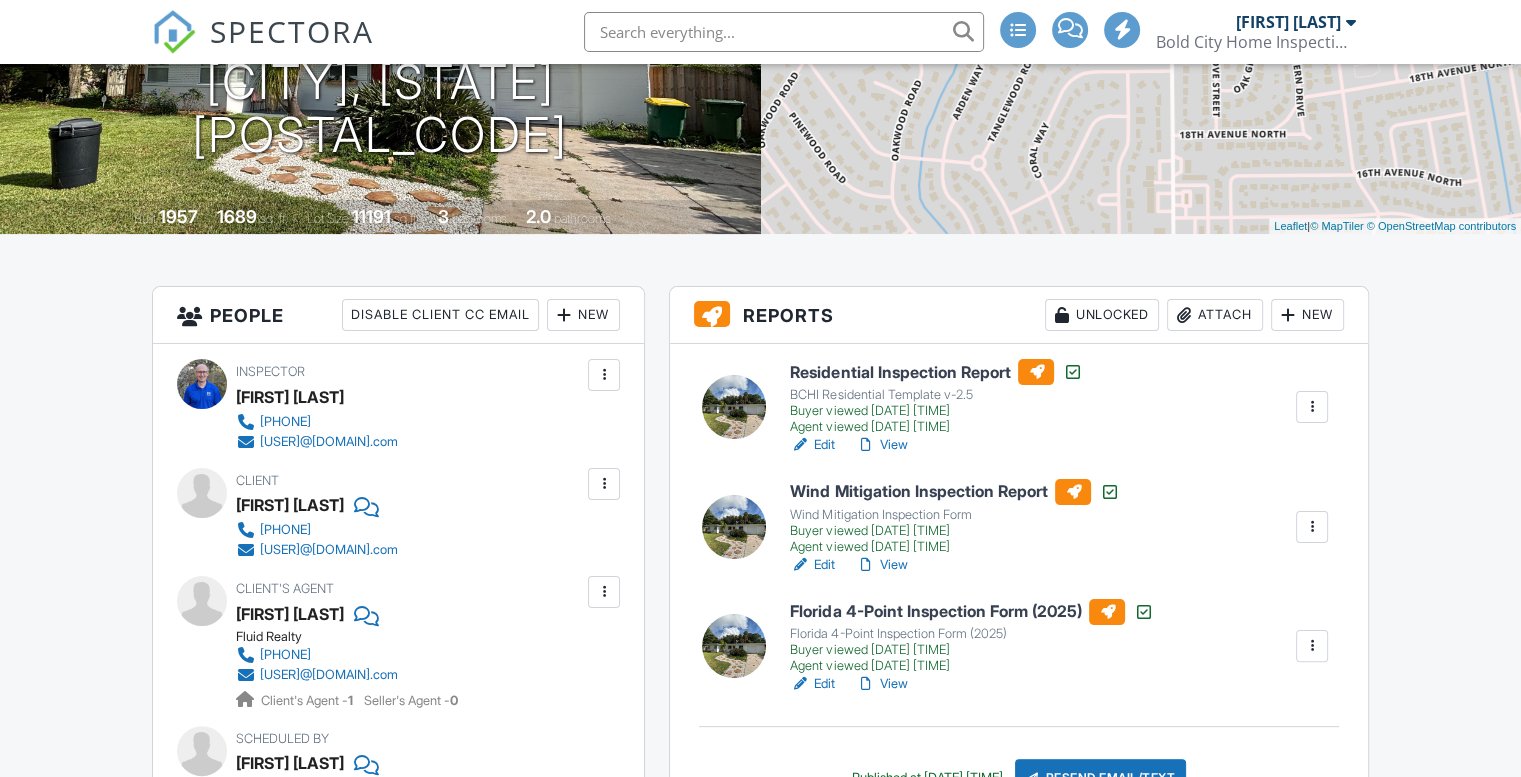 scroll, scrollTop: 300, scrollLeft: 0, axis: vertical 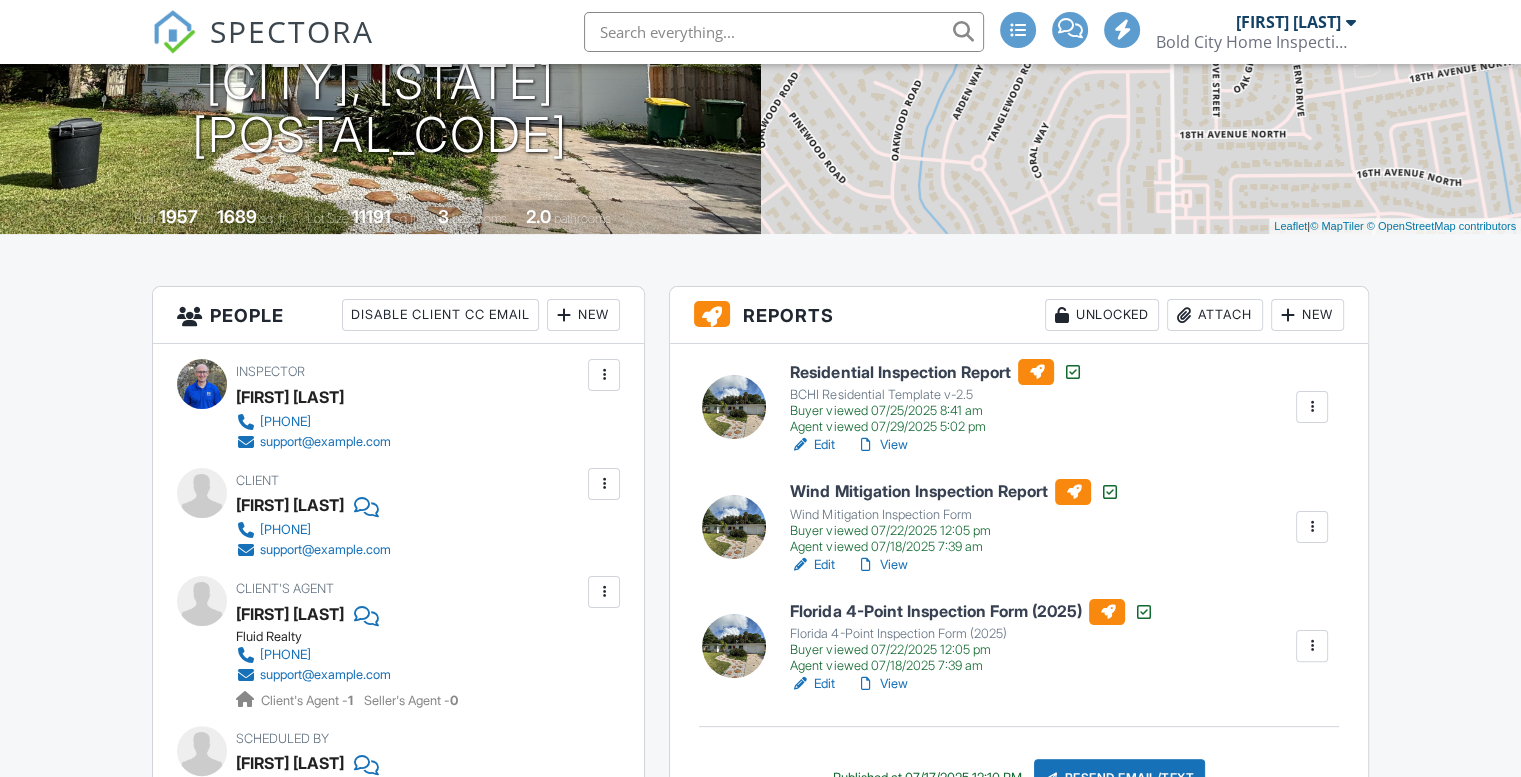 click on "View" at bounding box center [881, 445] 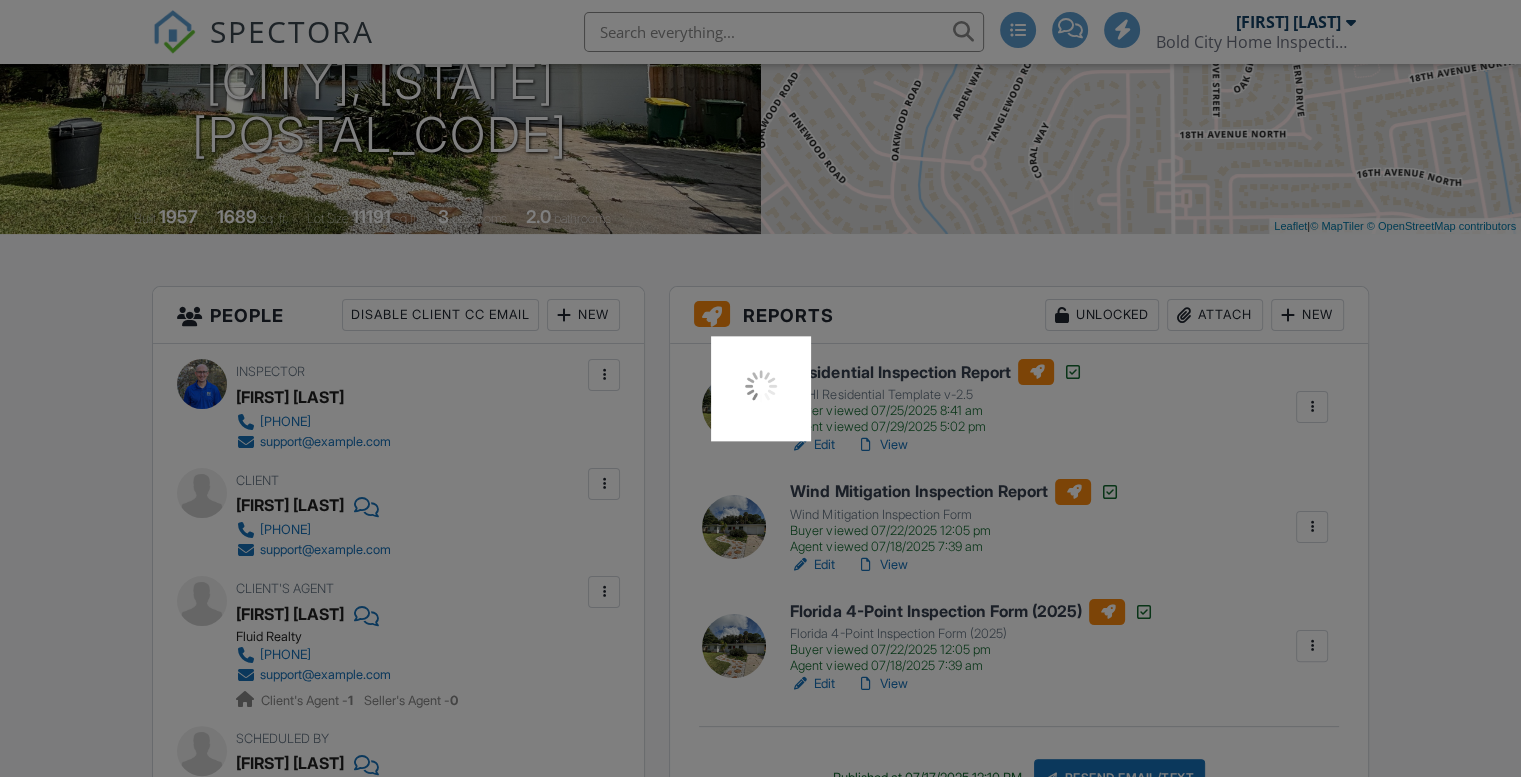 scroll, scrollTop: 0, scrollLeft: 0, axis: both 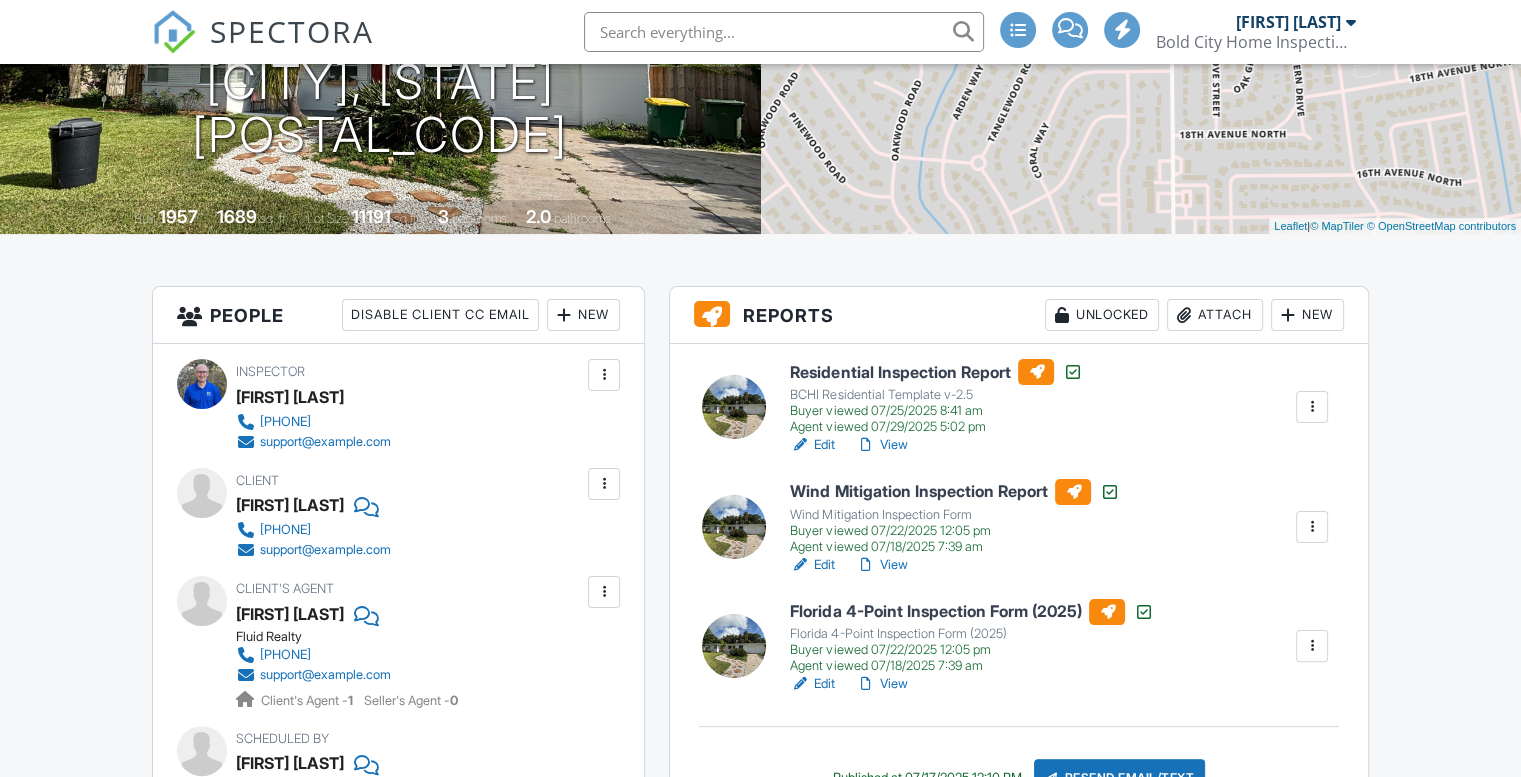 click on "Dashboard
New Inspection
Inspections
Calendar
Settings
Profile
Support Center
Inspection Details
Client View
More
Property Details
Reschedule
Reorder / Copy
Share
Cancel
Delete
Print Order
Convert to V9
07/16/2025  9:30 am
- 12:15 pm
310 Coral Way
Jacksonville Beach, FL 32250
Built
1957
1689
sq. ft.
Lot Size
11191
sq.ft.
3
bedrooms
2.0
bathrooms
+ − Leaflet  |  © MapTiler   © OpenStreetMap contributors
All emails and texts are disabled for this inspection!
All emails and texts have been disabled for this inspection. This may have happened due to someone manually disabling them or this inspection being unconfirmed when it was scheduled. To re-enable emails and texts for this inspection, click the button below." at bounding box center [760, 2042] 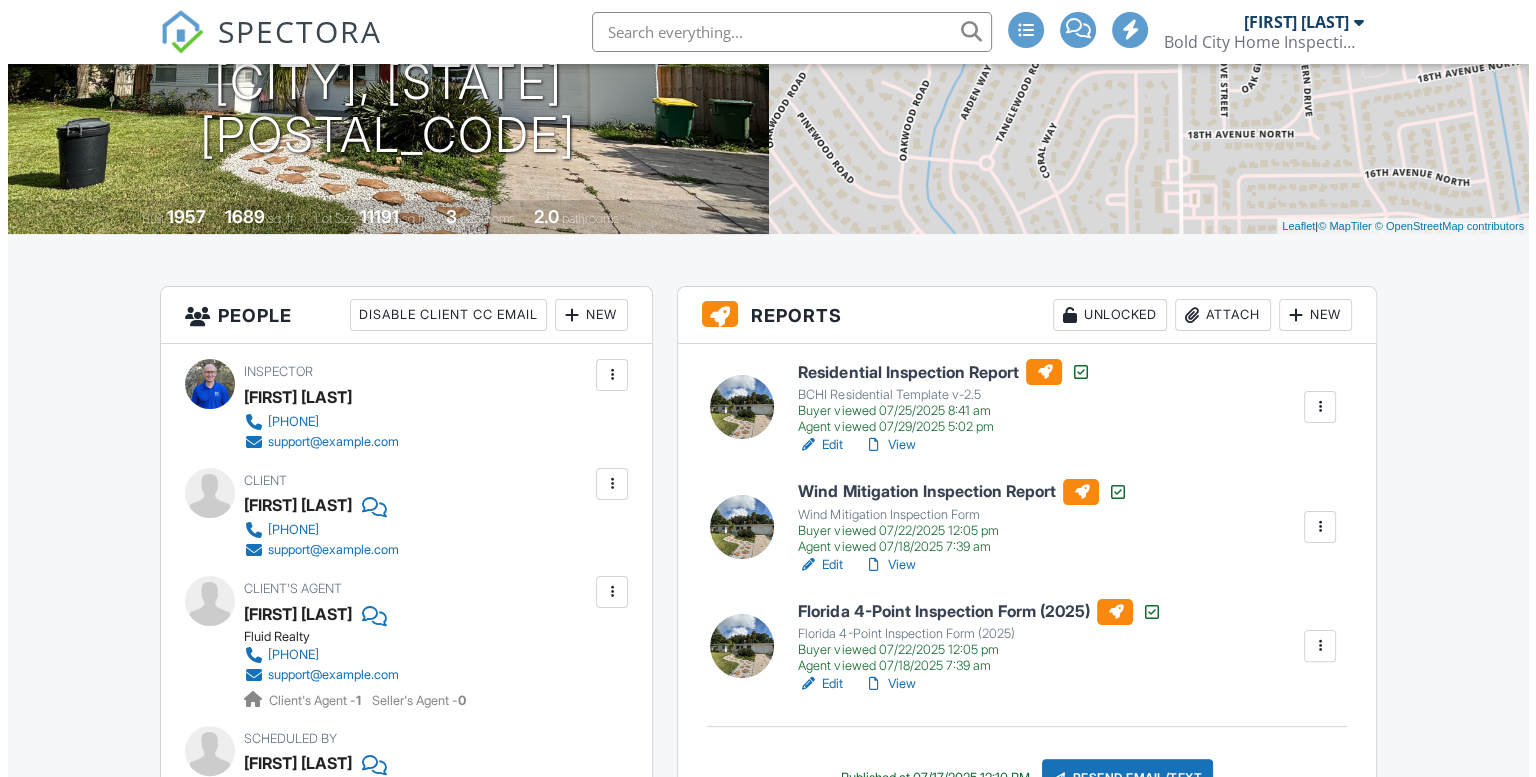 scroll, scrollTop: 600, scrollLeft: 0, axis: vertical 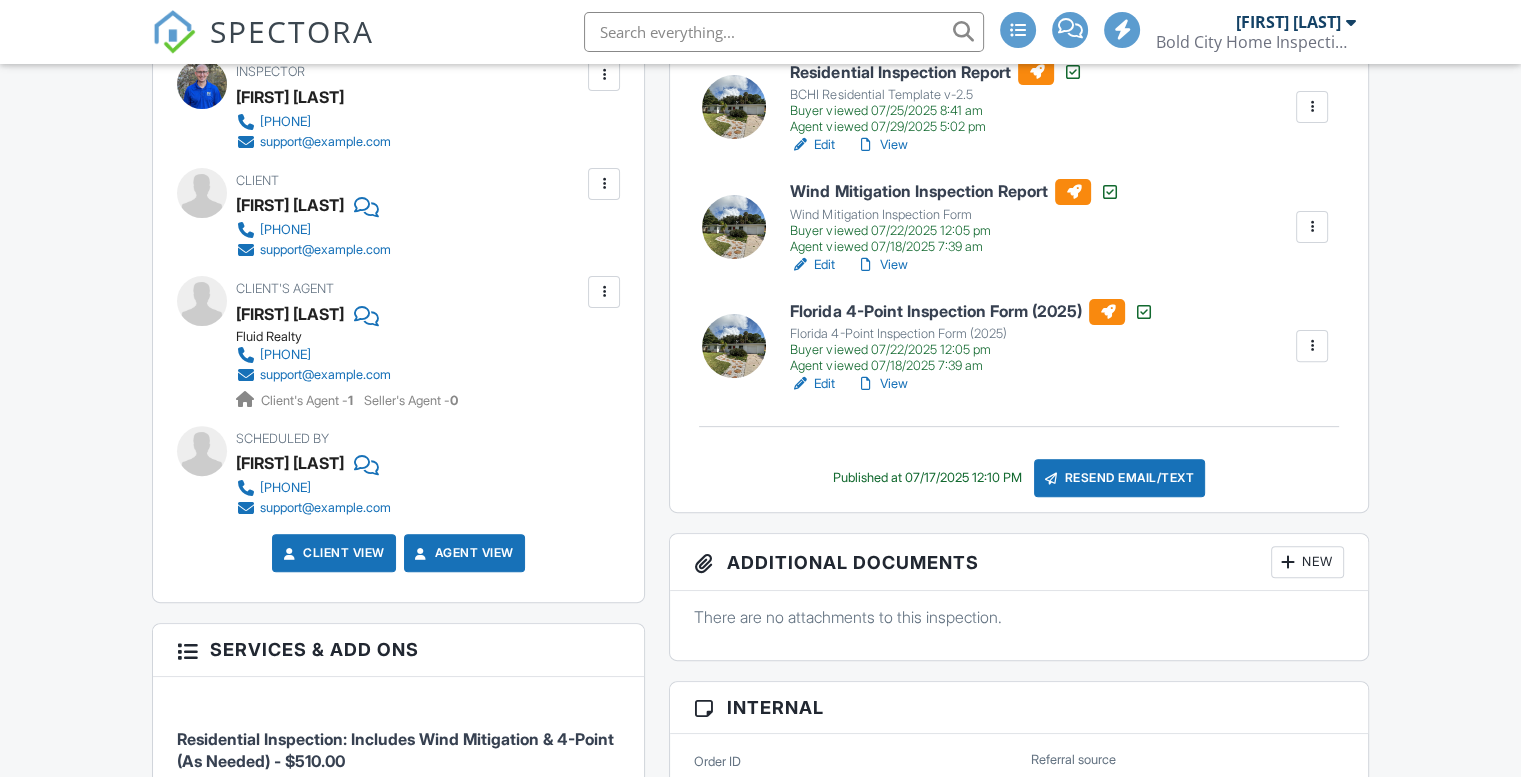 click at bounding box center [1312, 346] 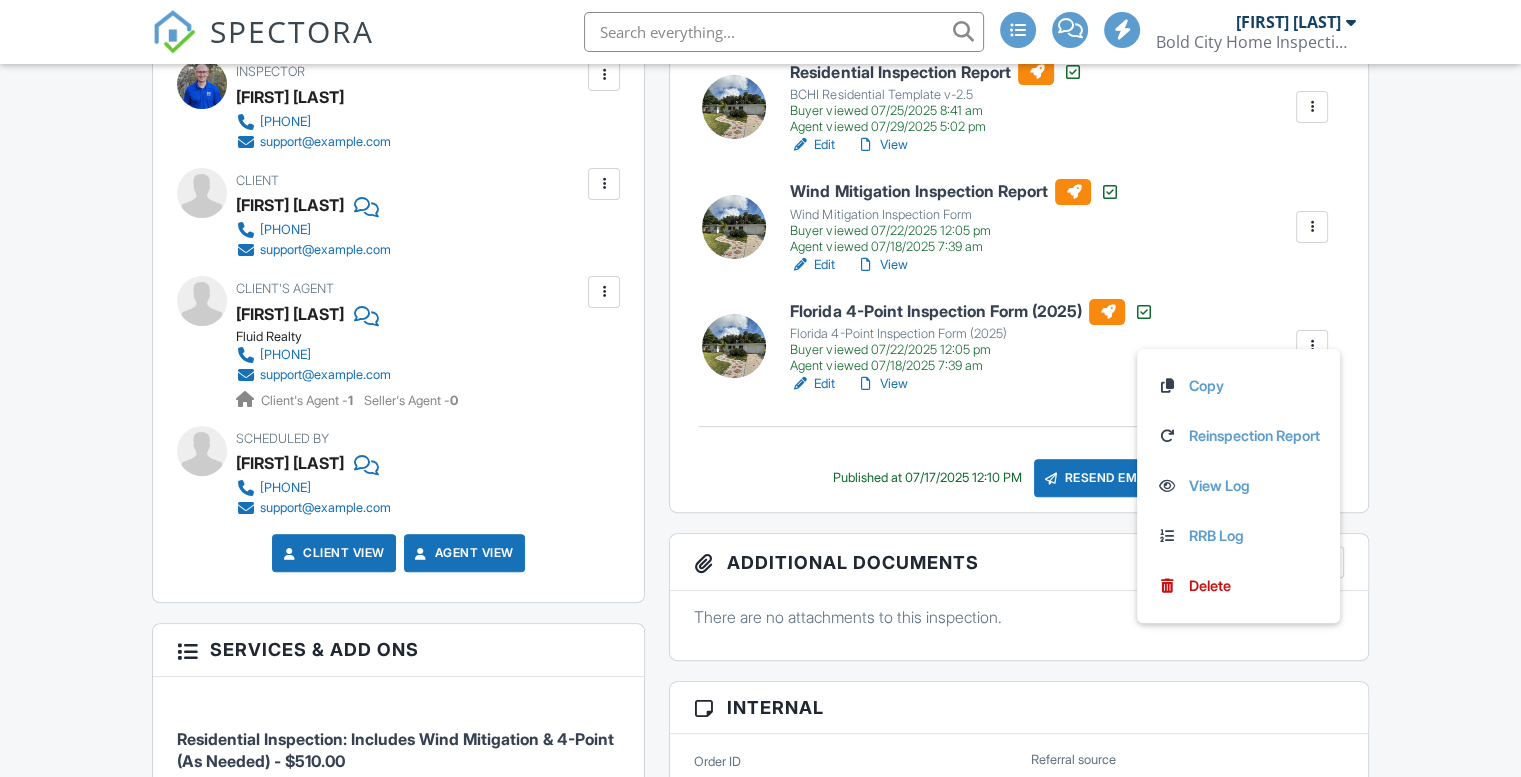 click on "Dashboard
New Inspection
Inspections
Calendar
Settings
Profile
Support Center
Inspection Details
Client View
More
Property Details
Reschedule
Reorder / Copy
Share
Cancel
Delete
Print Order
Convert to V9
07/16/2025  9:30 am
- 12:15 pm
310 Coral Way
Jacksonville Beach, FL 32250
Built
1957
1689
sq. ft.
Lot Size
11191
sq.ft.
3
bedrooms
2.0
bathrooms
+ − Leaflet  |  © MapTiler   © OpenStreetMap contributors
All emails and texts are disabled for this inspection!
All emails and texts have been disabled for this inspection. This may have happened due to someone manually disabling them or this inspection being unconfirmed when it was scheduled. To re-enable emails and texts for this inspection, click the button below." at bounding box center (760, 1742) 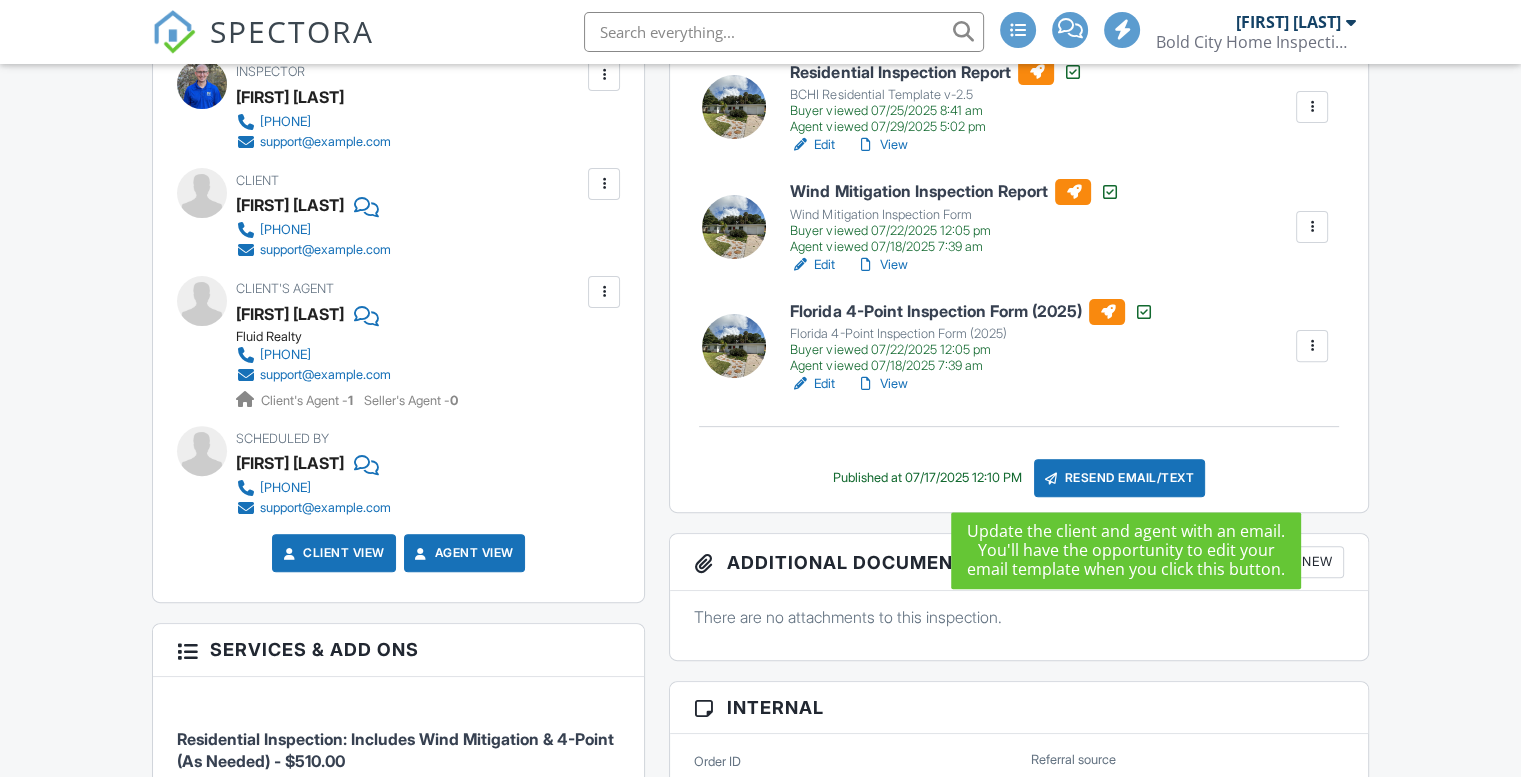 click on "Resend Email/Text" at bounding box center (1120, 478) 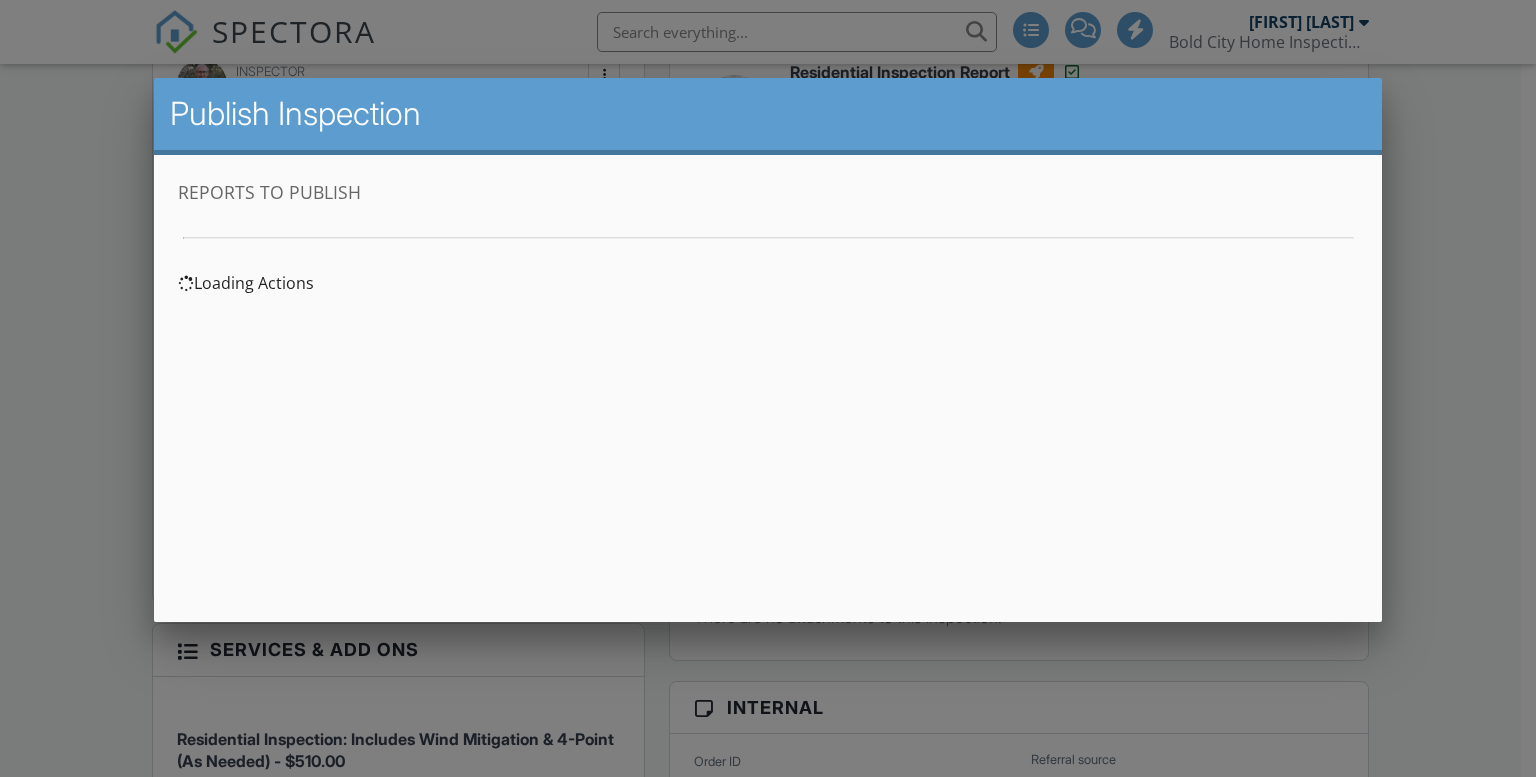 scroll, scrollTop: 0, scrollLeft: 0, axis: both 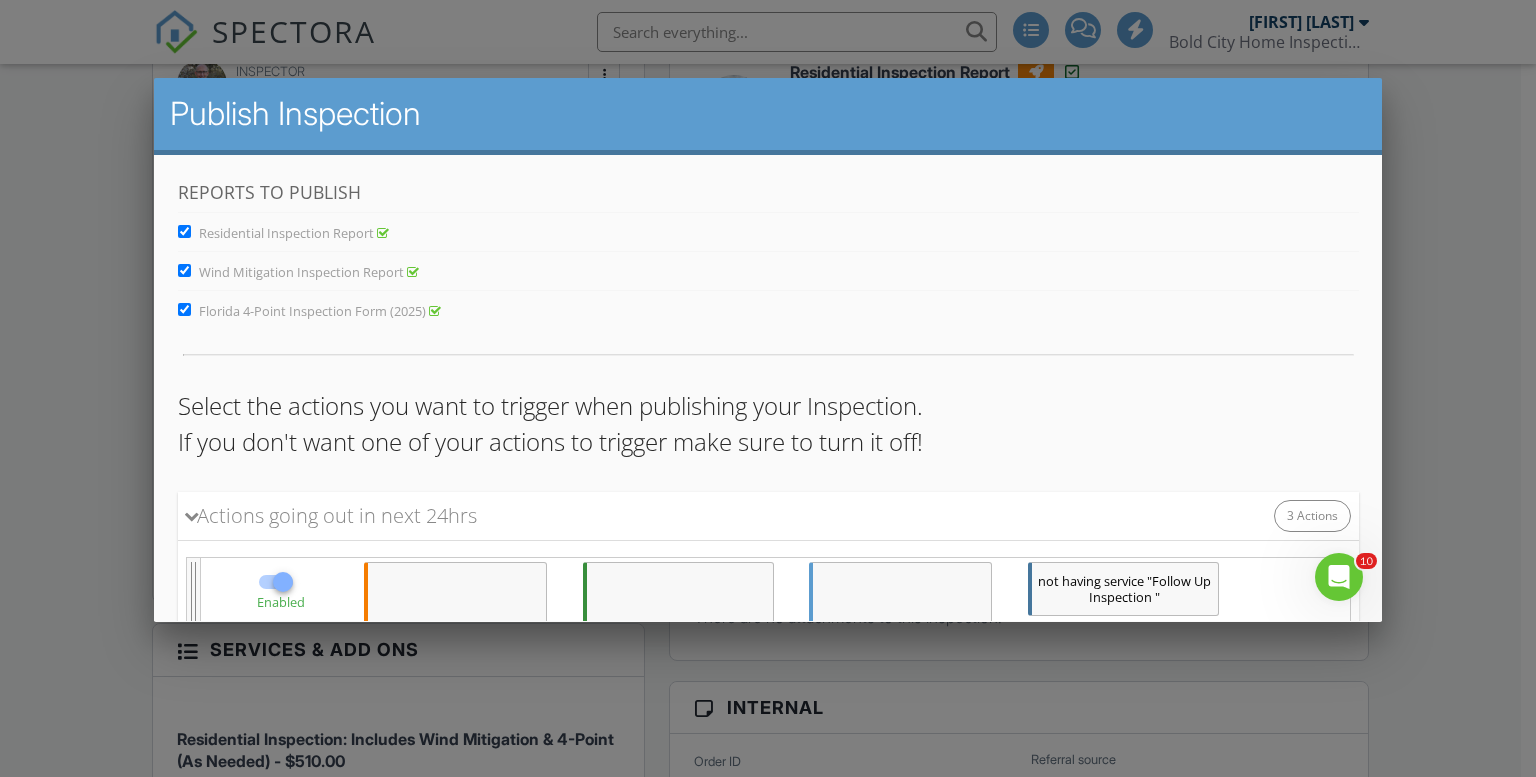 click on "Residential Inspection Report" at bounding box center [183, 230] 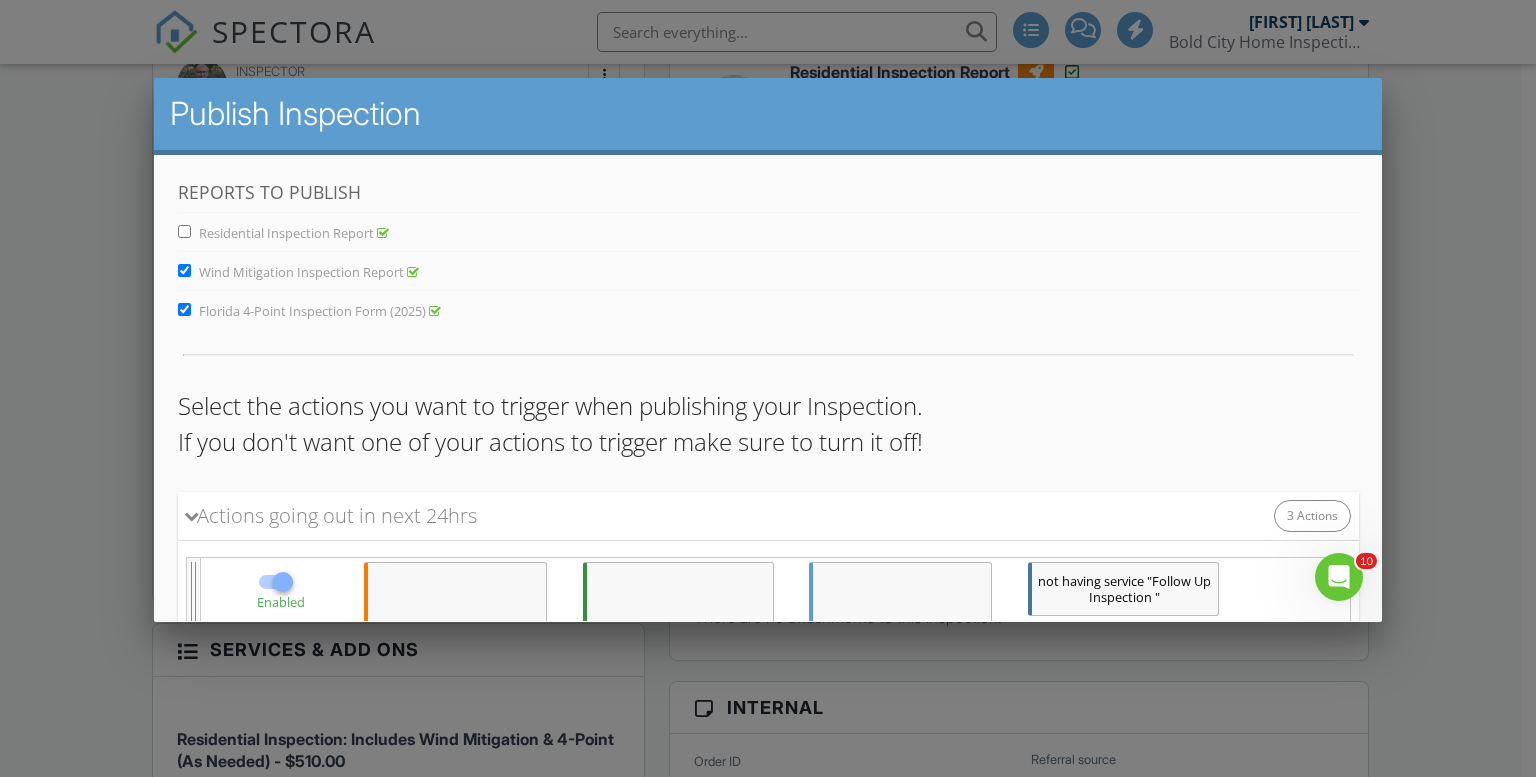 scroll, scrollTop: 0, scrollLeft: 0, axis: both 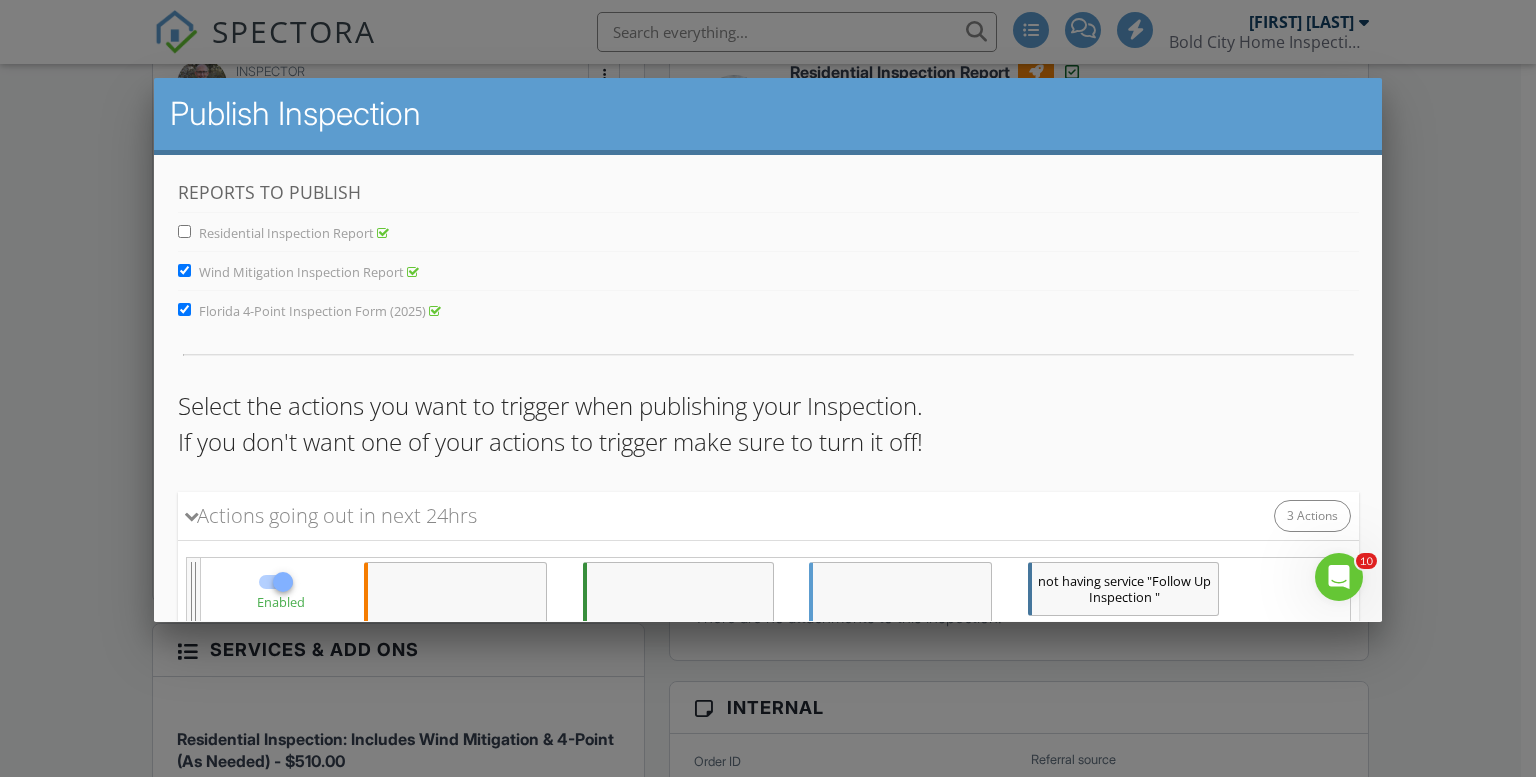 click on "Wind Mitigation Inspection Report" at bounding box center [183, 269] 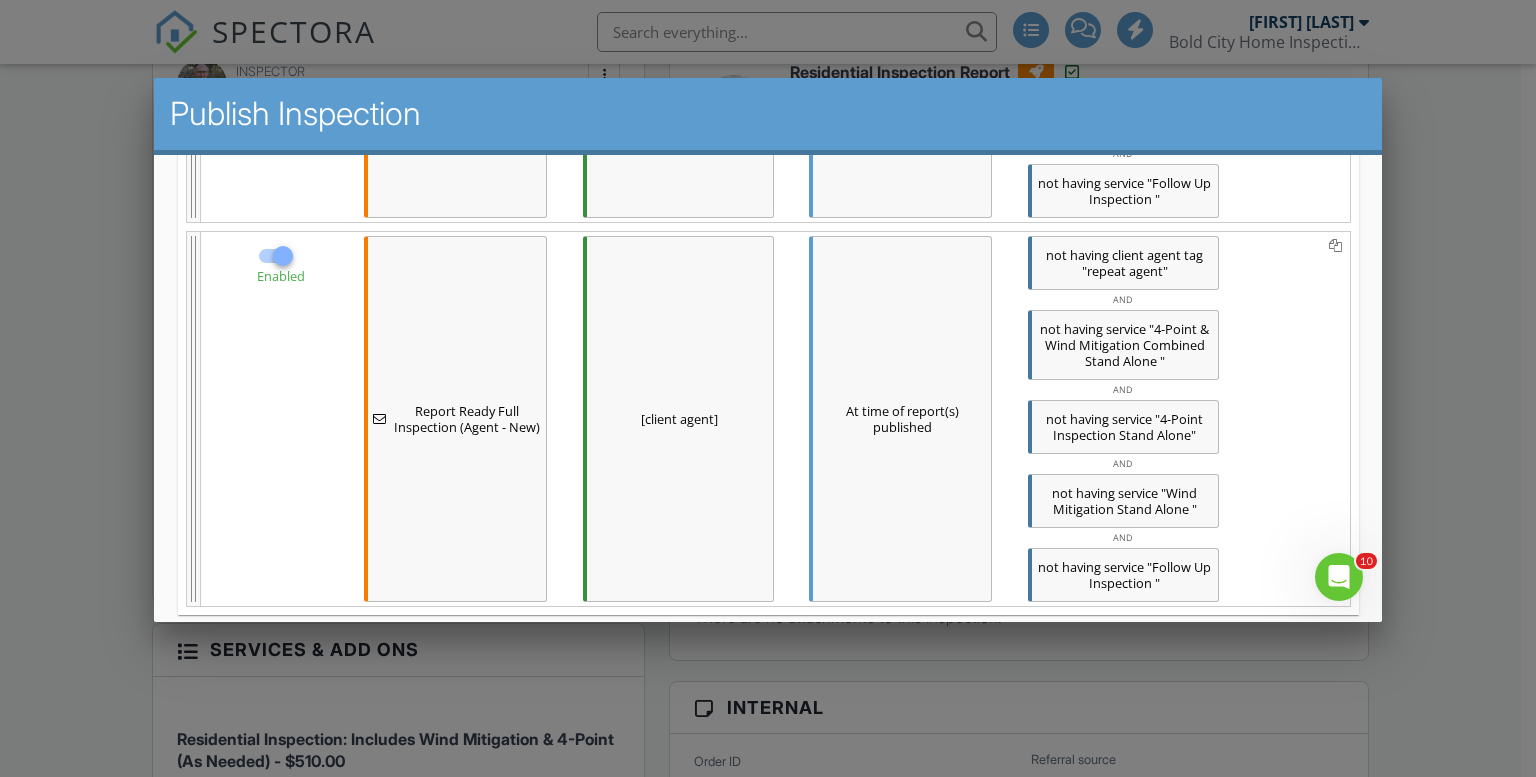 scroll, scrollTop: 1131, scrollLeft: 0, axis: vertical 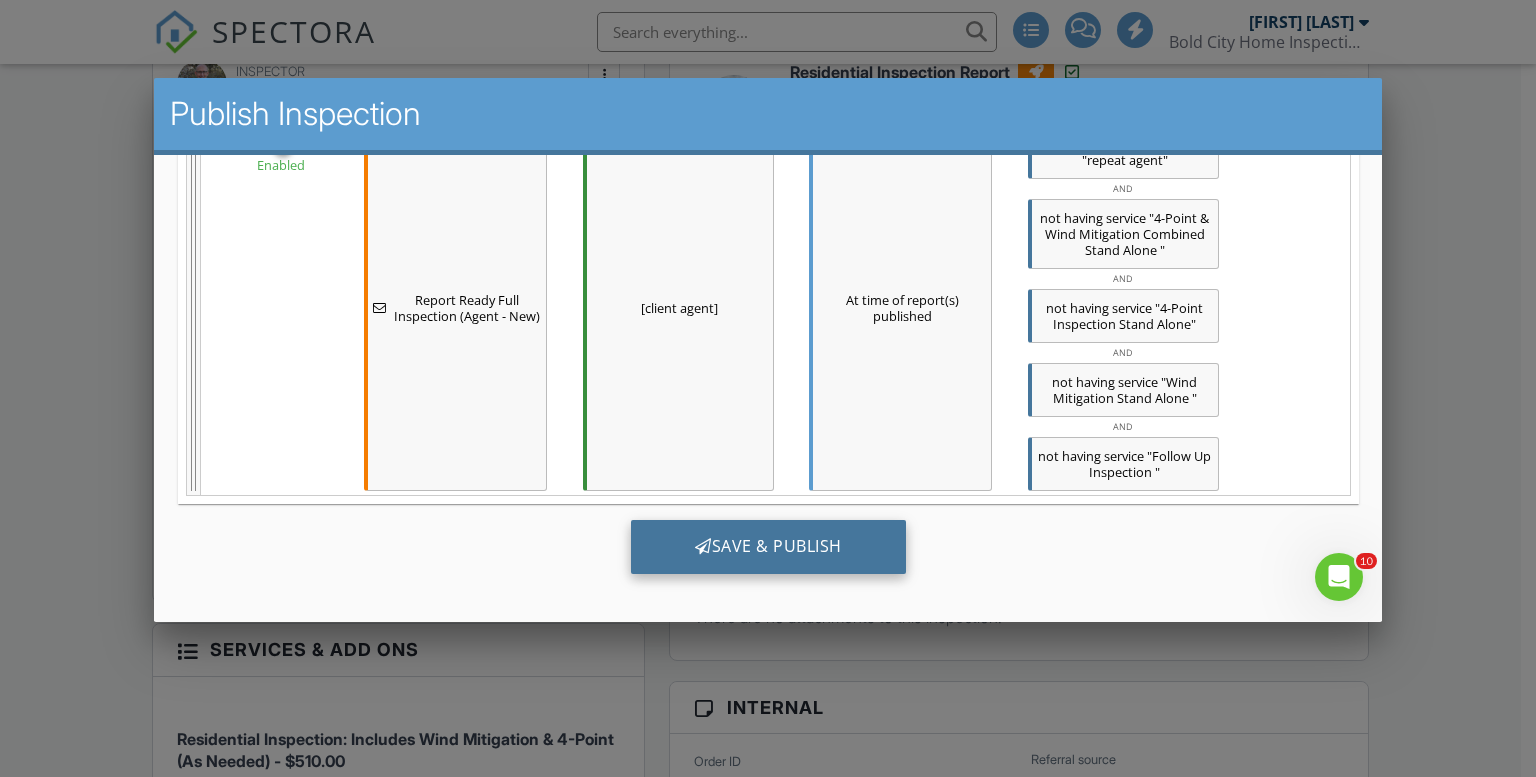 click on "Save & Publish" at bounding box center [767, 546] 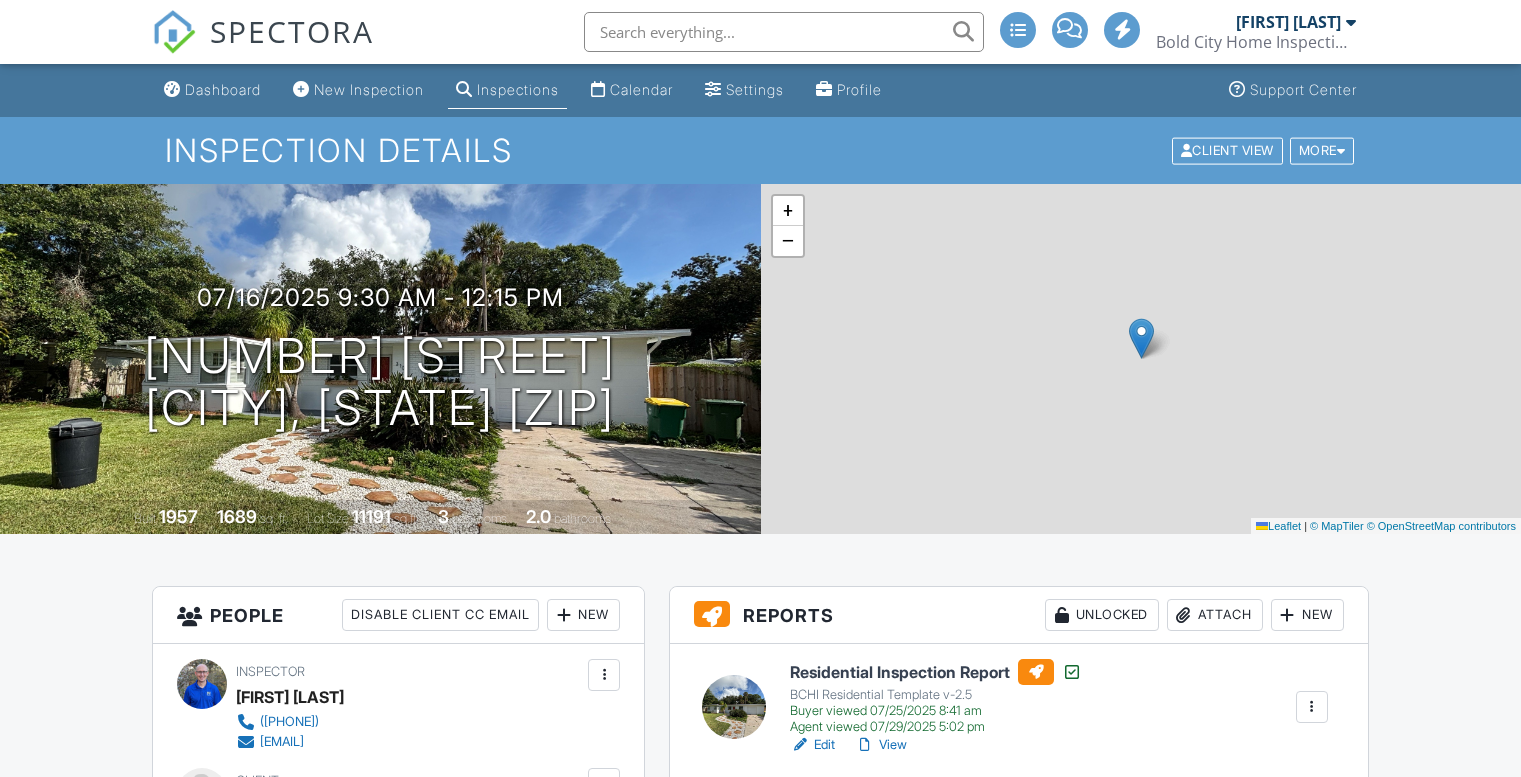 scroll, scrollTop: 600, scrollLeft: 0, axis: vertical 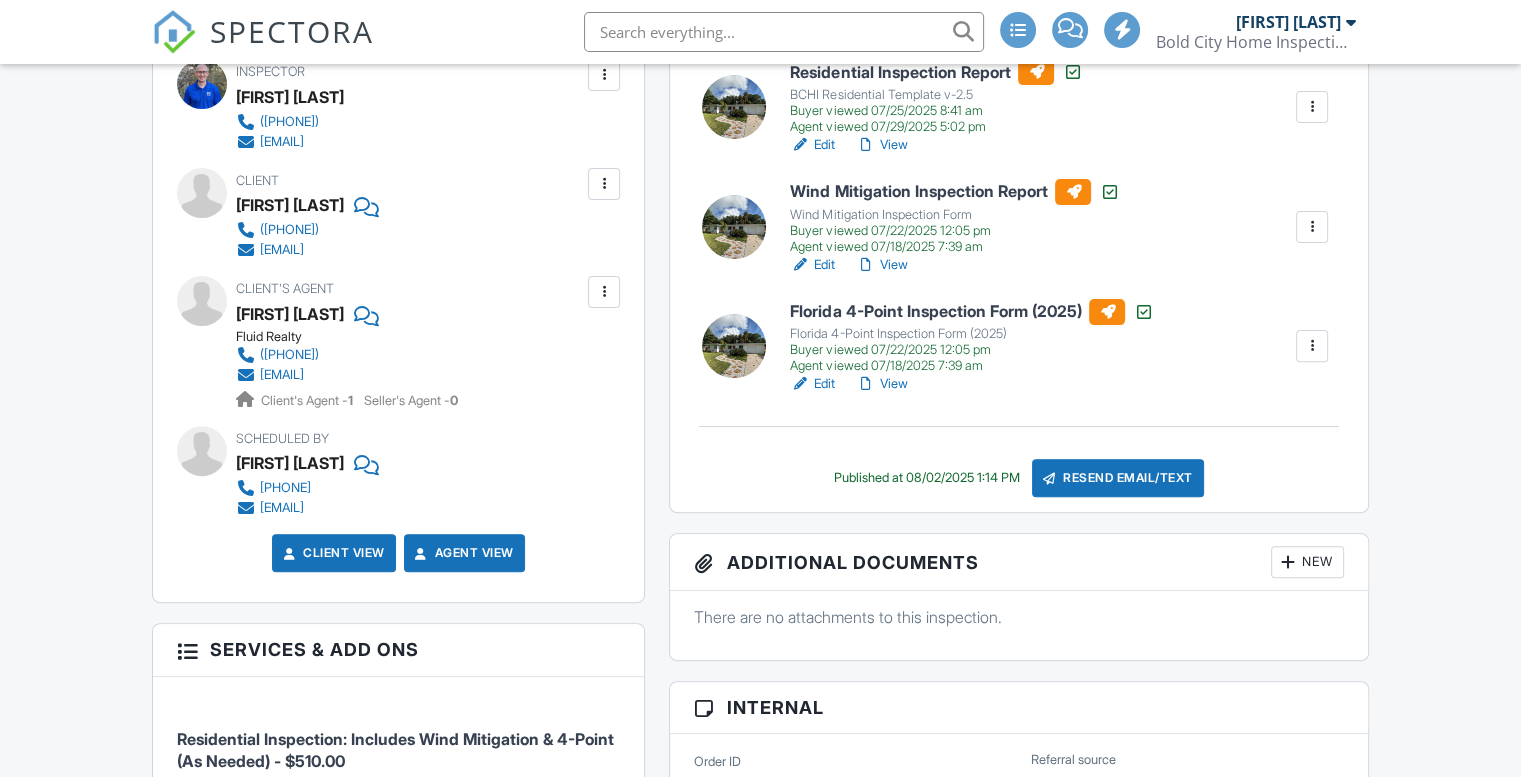 click on "View" at bounding box center (881, 384) 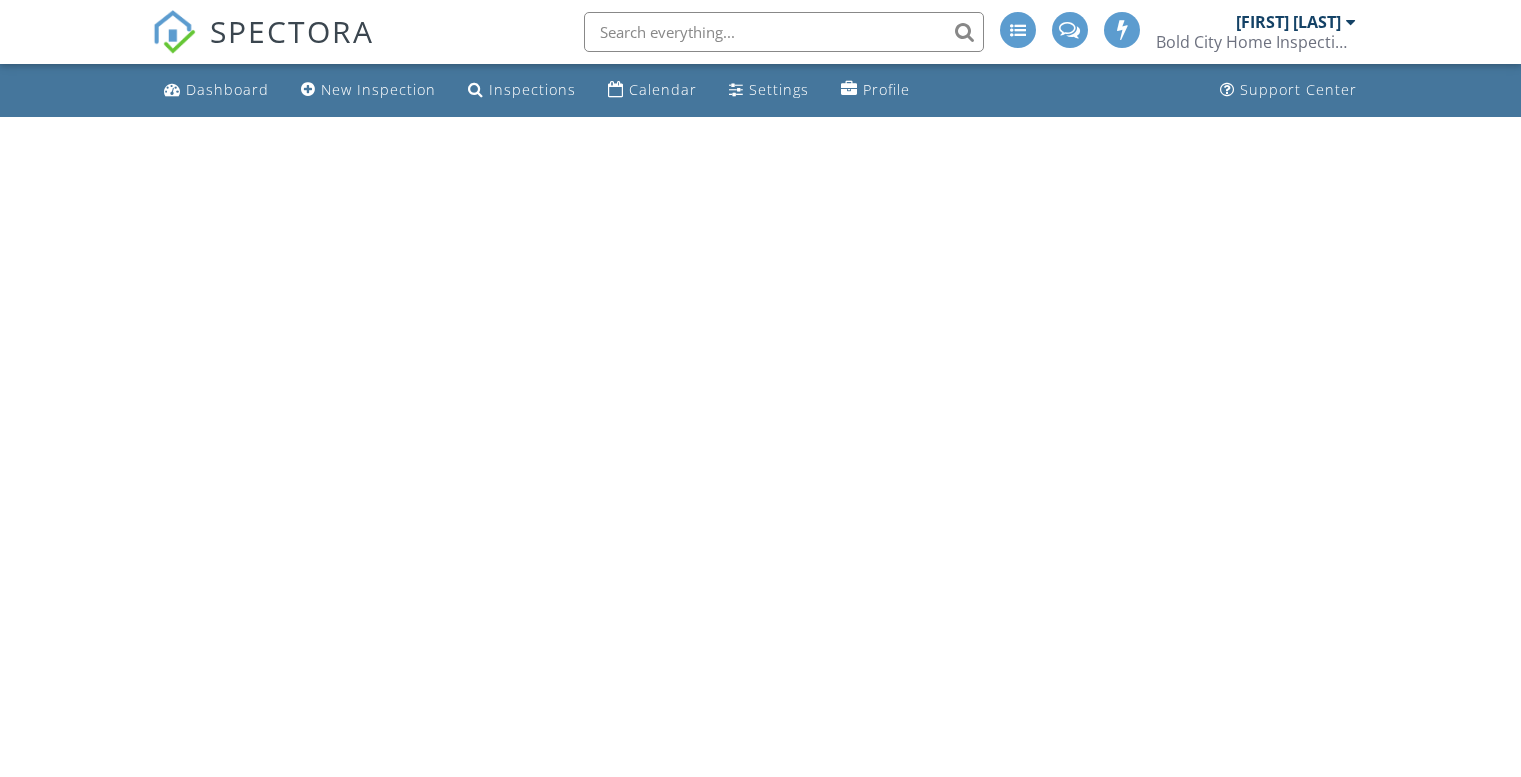 scroll, scrollTop: 0, scrollLeft: 0, axis: both 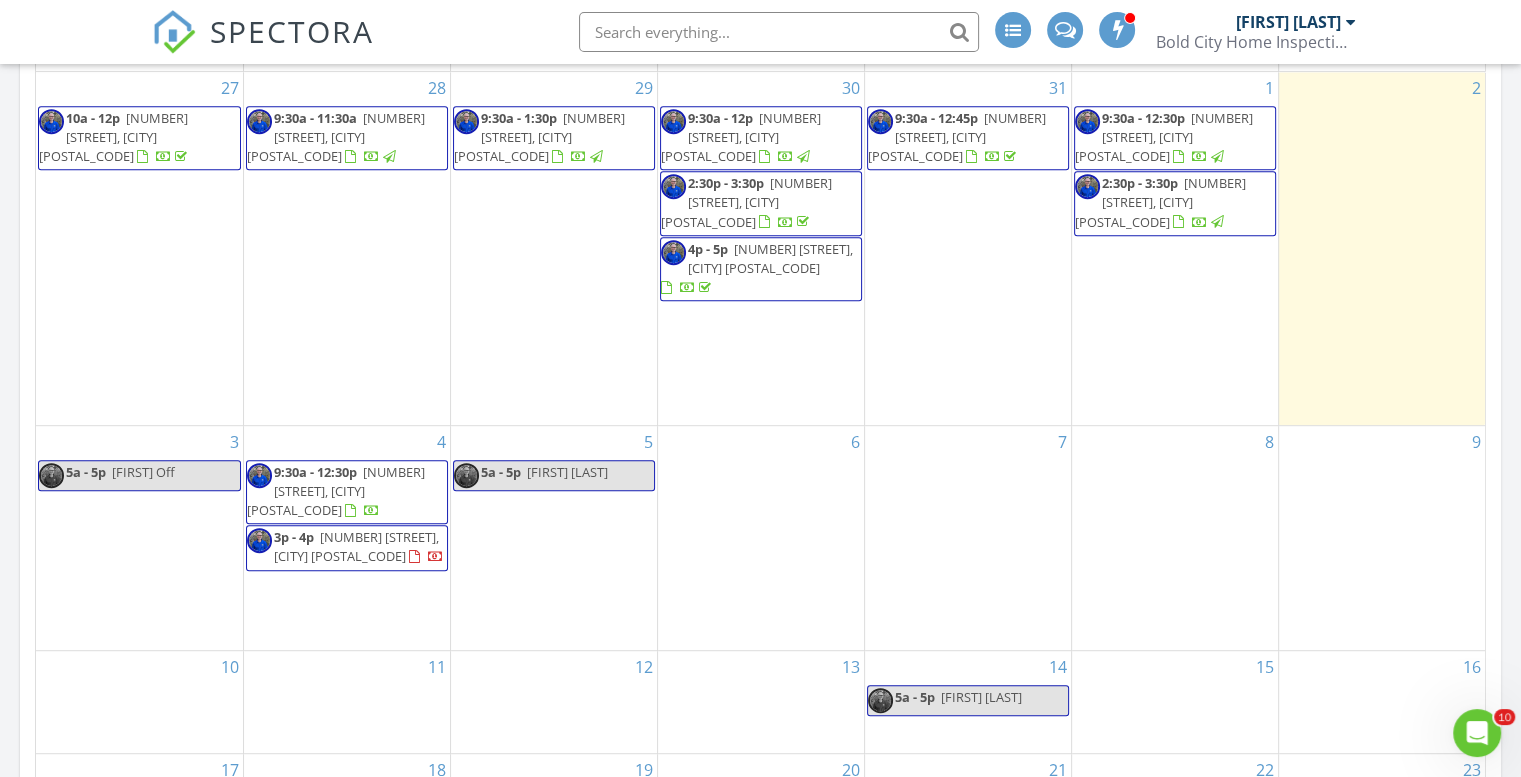 click on "5026 Degrove Rd, Jacksonville 32207" at bounding box center (957, 137) 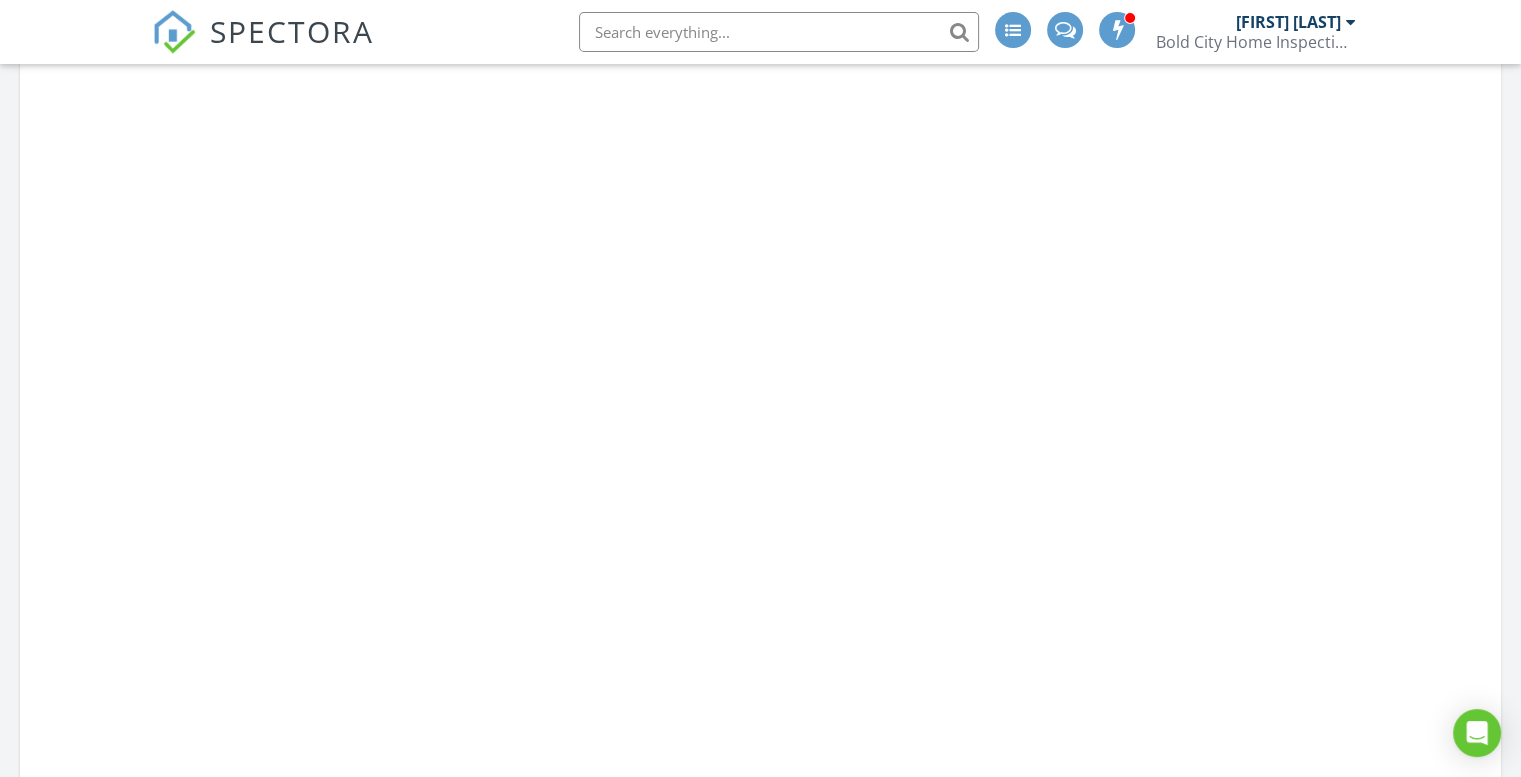 scroll, scrollTop: 0, scrollLeft: 0, axis: both 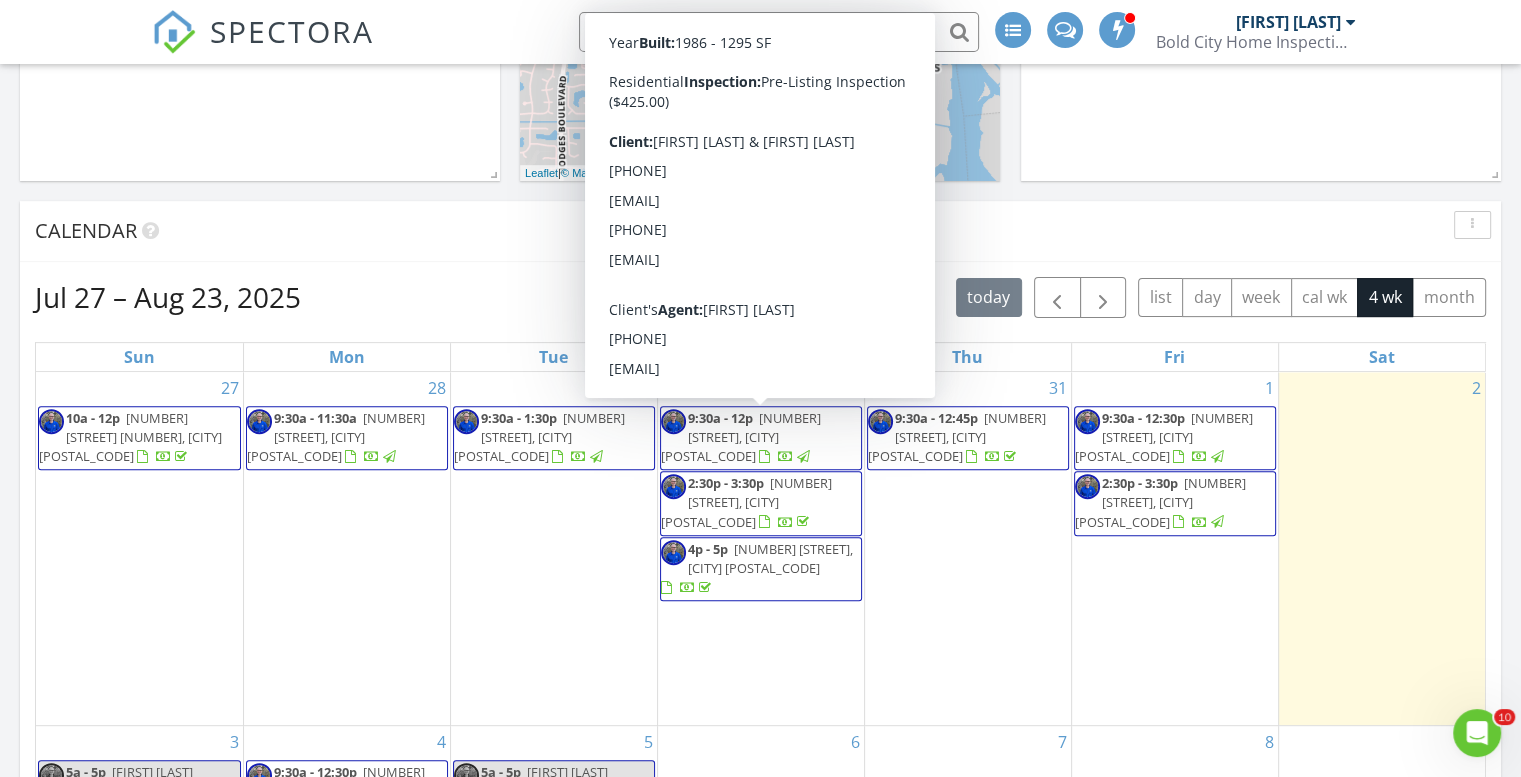 click on "[NUMBER] [STREET], [CITY] [POSTAL_CODE]" at bounding box center [741, 437] 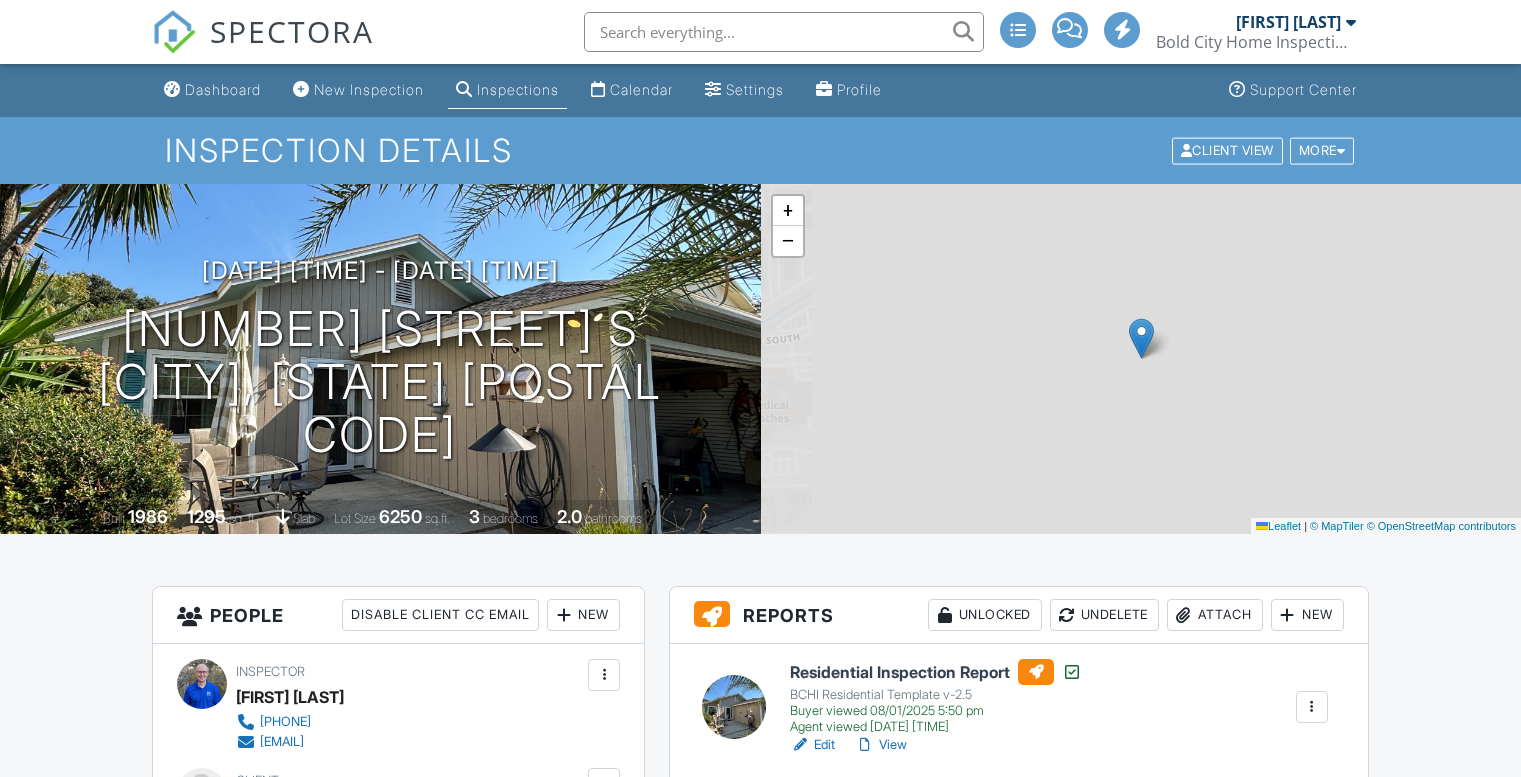 scroll, scrollTop: 300, scrollLeft: 0, axis: vertical 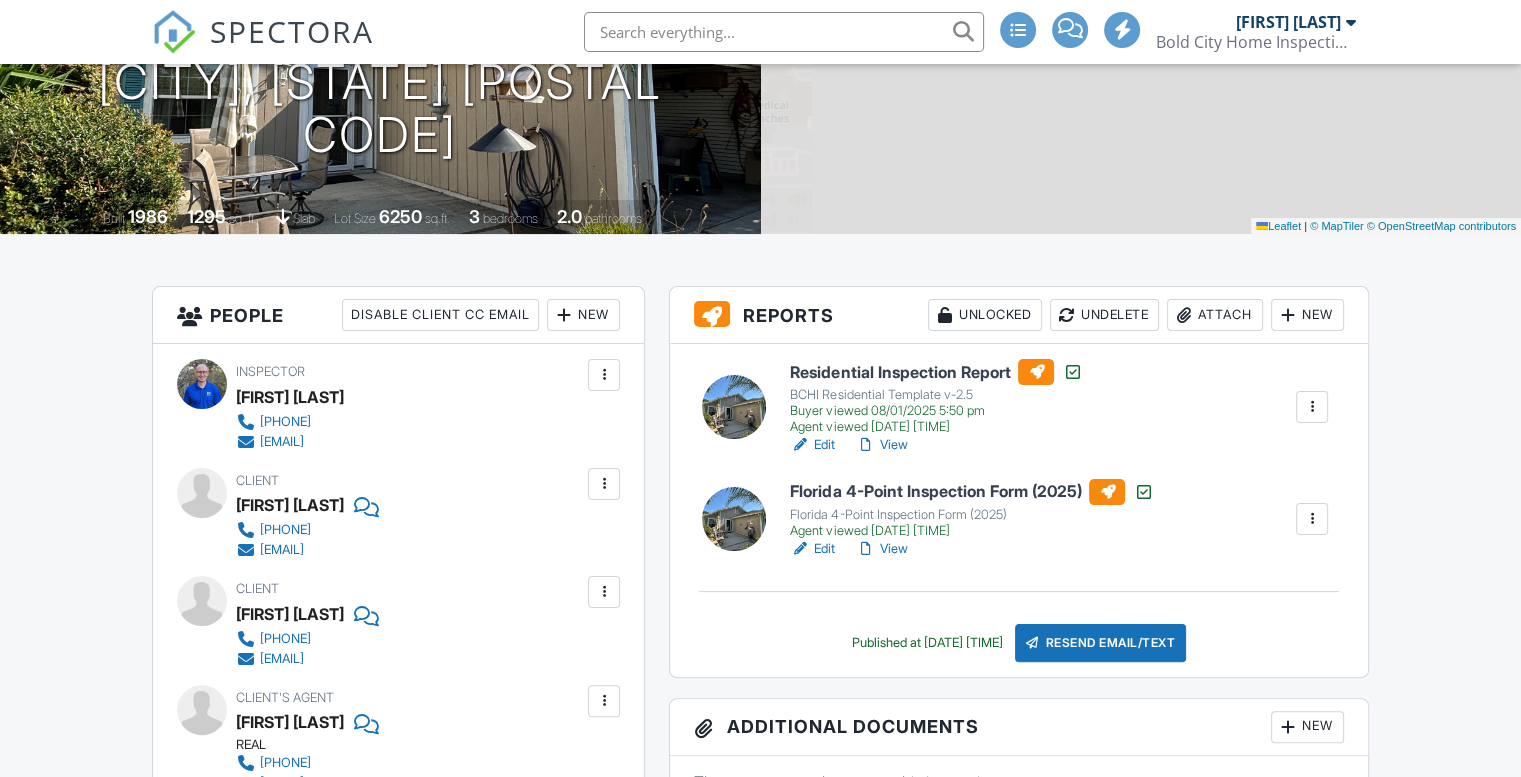click on "Edit" at bounding box center [812, 549] 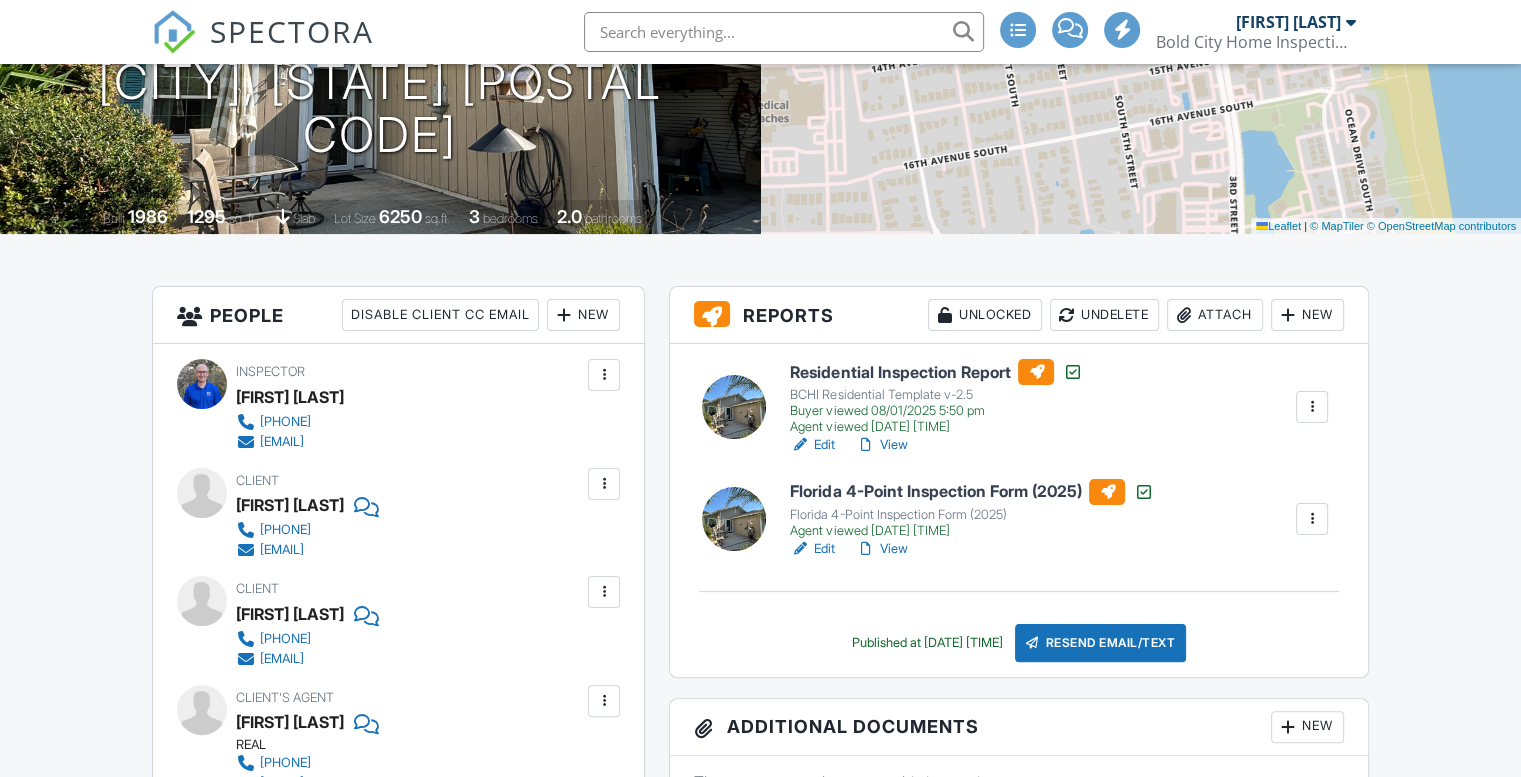 scroll, scrollTop: 300, scrollLeft: 0, axis: vertical 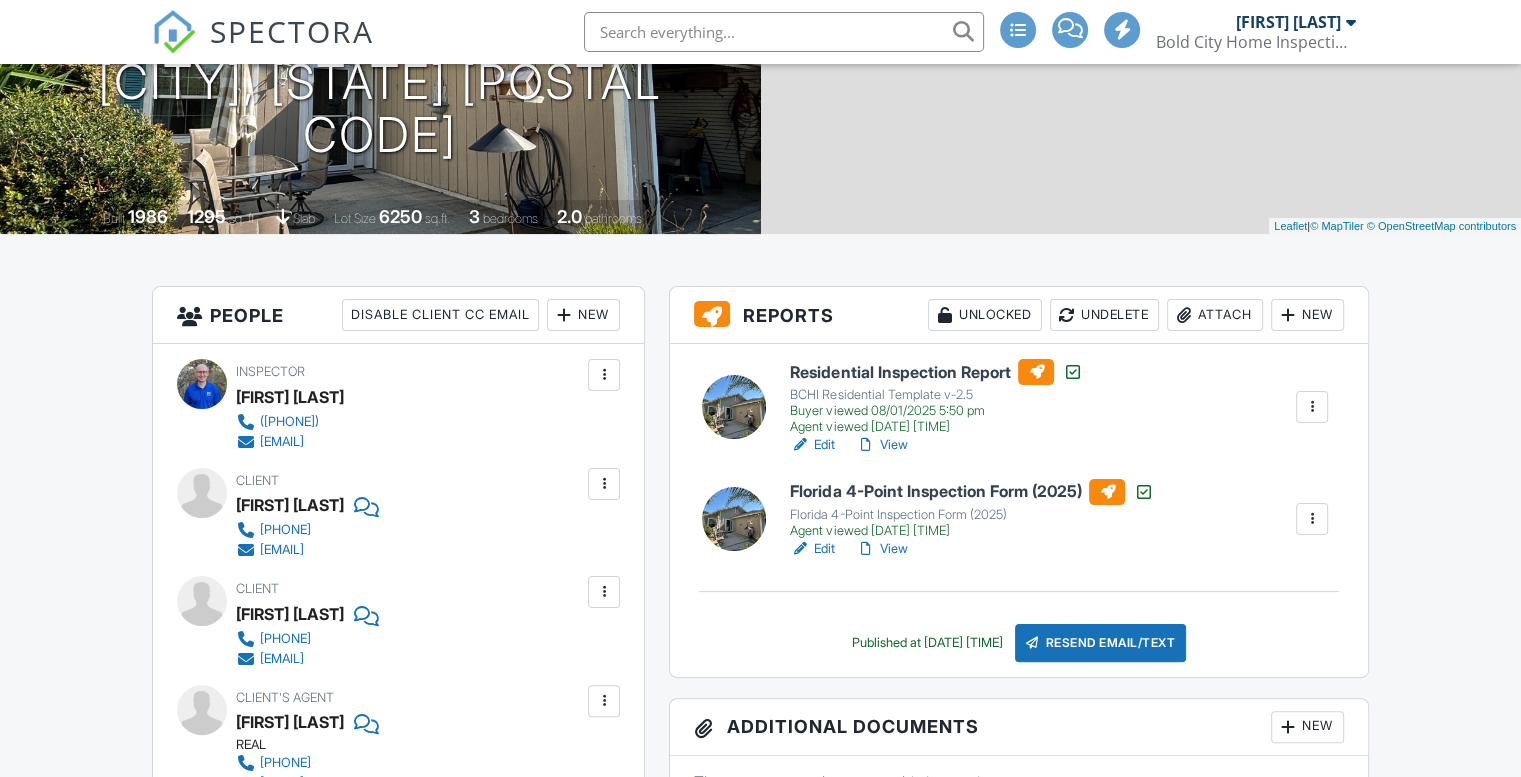 click on "Dashboard
New Inspection
Inspections
Calendar
Settings
Profile
Support Center
Inspection Details
Client View
More
Property Details
Reschedule
Reorder / Copy
Share
Cancel
Delete
Print Order
Convert to V9
[DATE] [TIME]
- [TIME]
[NUMBER] [STREET]
[CITY], [STATE] [POSTAL CODE]
Built
[YEAR]
[NUMBER]
sq. ft.
slab
Lot Size
[NUMBER]
sq.ft.
[NUMBER]
bedrooms
[NUMBER]
bathrooms
+ − Leaflet  |  © MapTiler   © OpenStreetMap contributors
All emails and texts are disabled for this inspection!
Turn on emails and texts
Reports
Unlocked
Undelete
Attach
New
Residential Inspection Report
BCHI Residential Template v-2.5
Buyer viewed [DATE] [TIME]" at bounding box center (760, 1846) 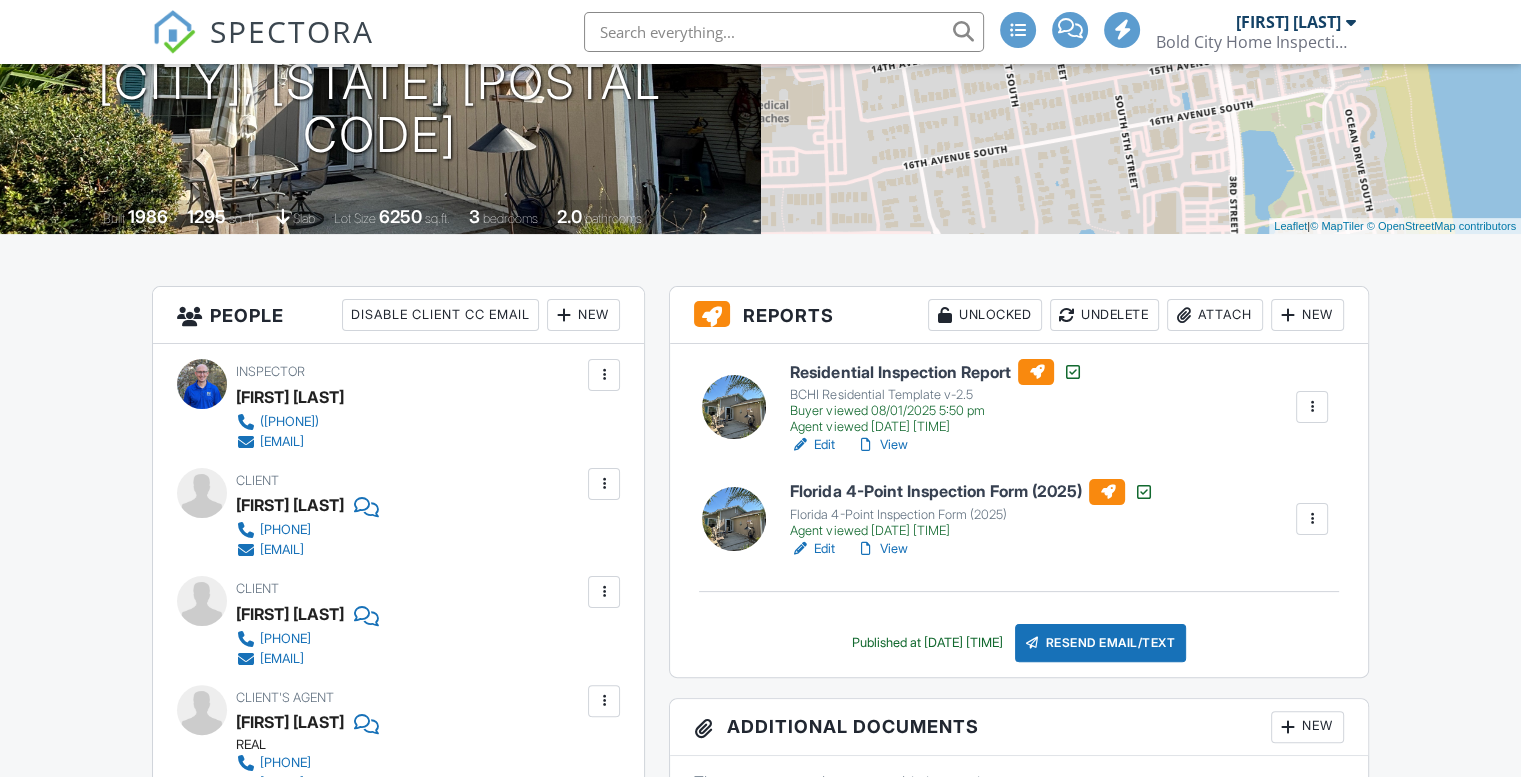scroll, scrollTop: 300, scrollLeft: 0, axis: vertical 